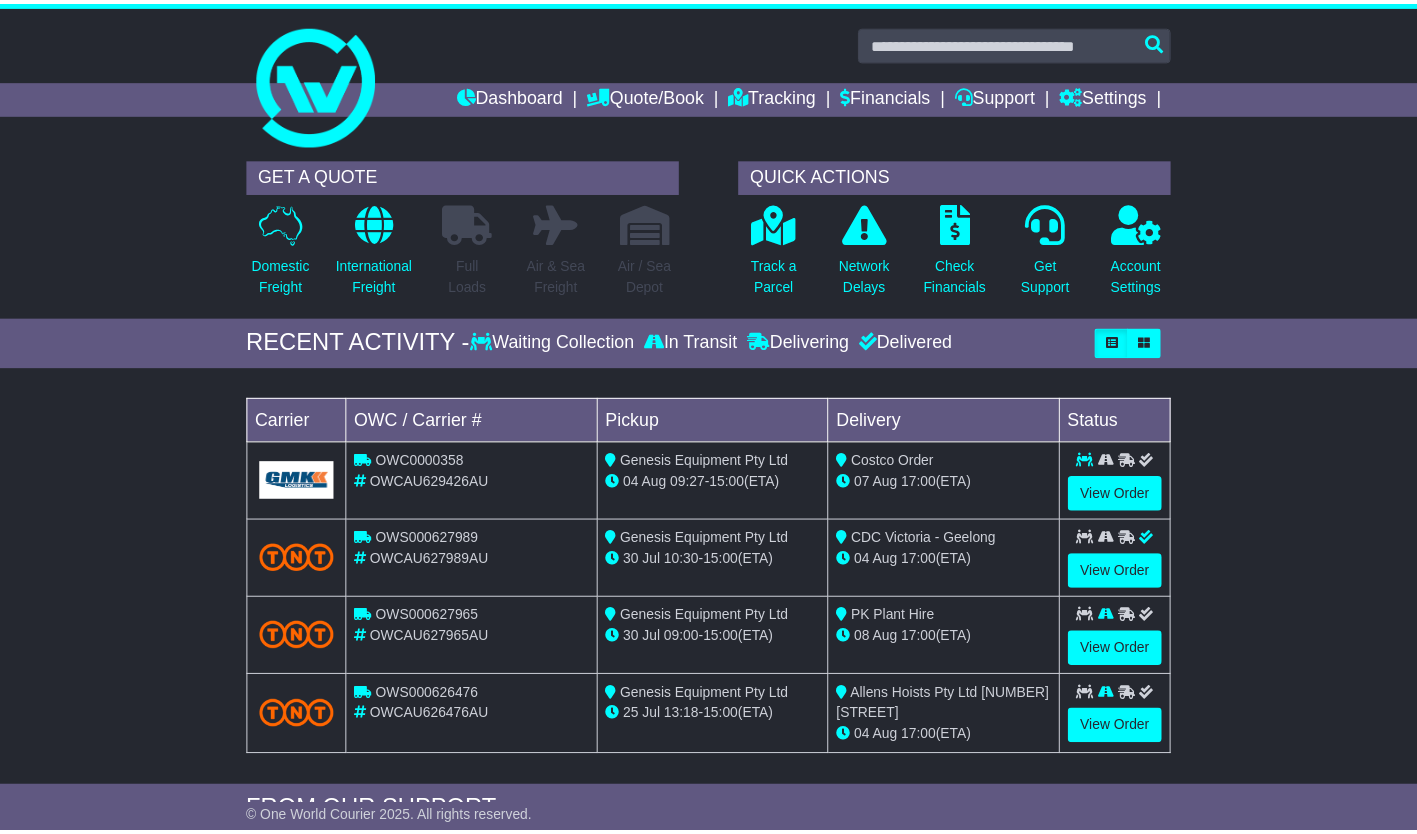 scroll, scrollTop: 0, scrollLeft: 0, axis: both 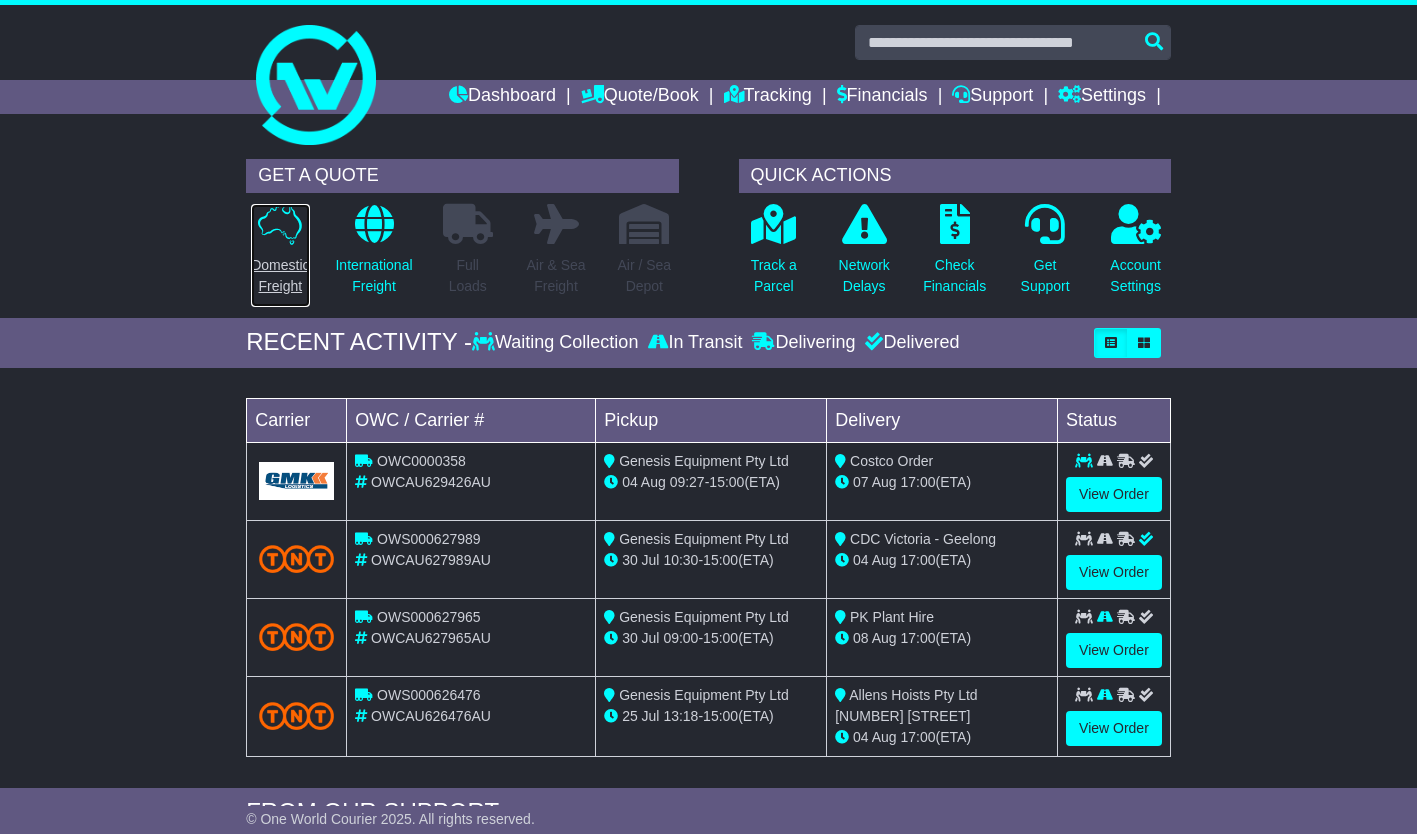 click at bounding box center (280, 224) 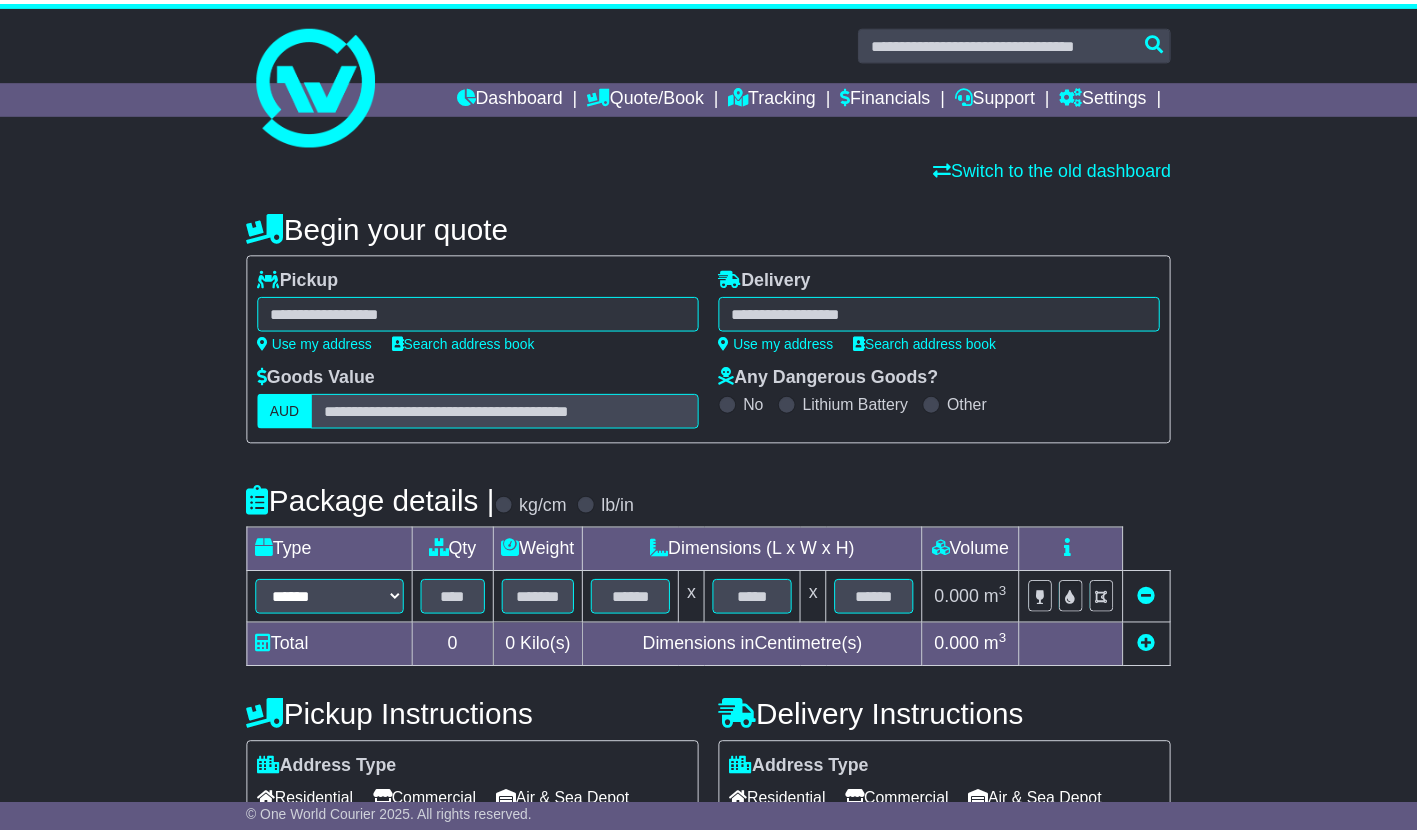 scroll, scrollTop: 0, scrollLeft: 0, axis: both 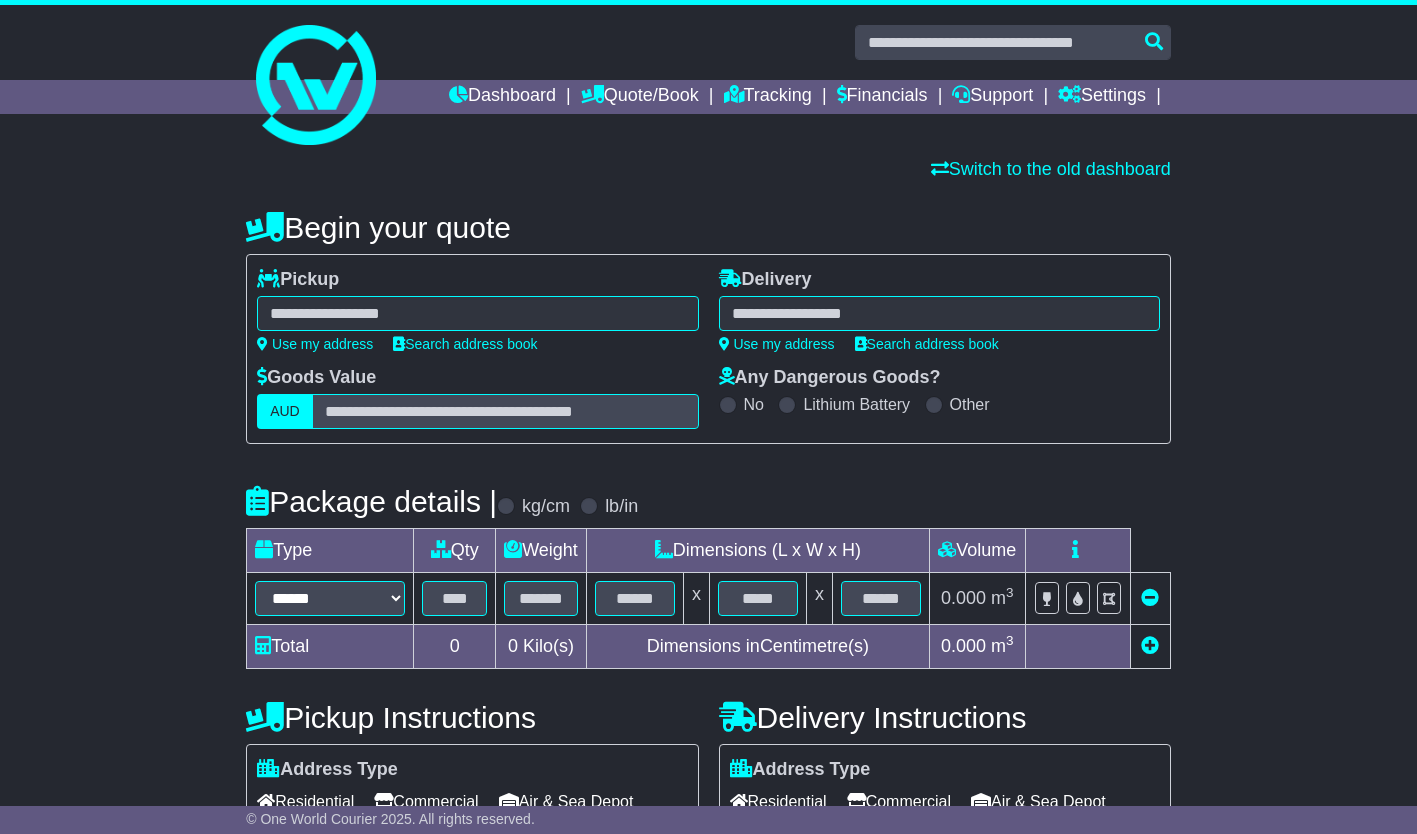 click at bounding box center (477, 313) 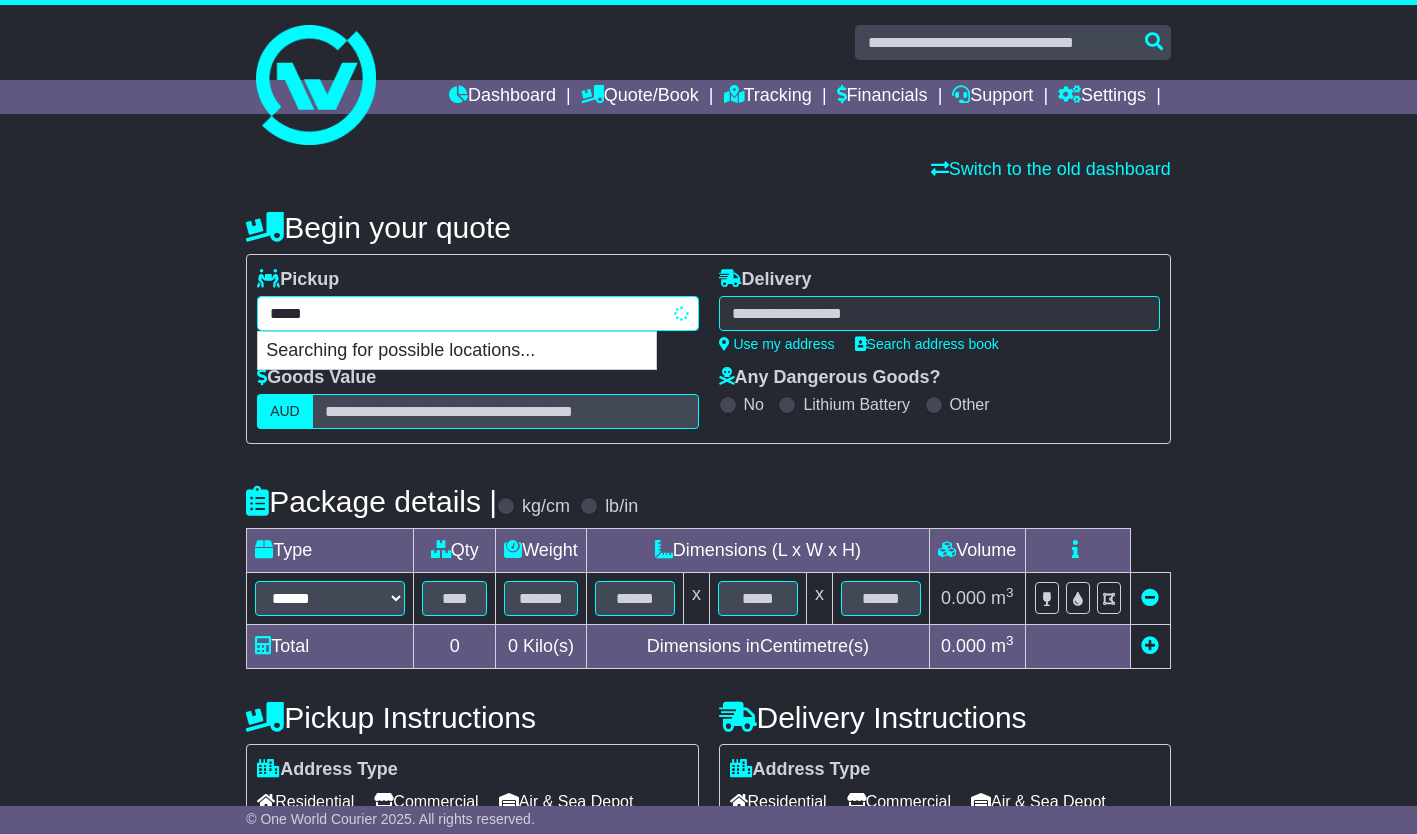 type on "******" 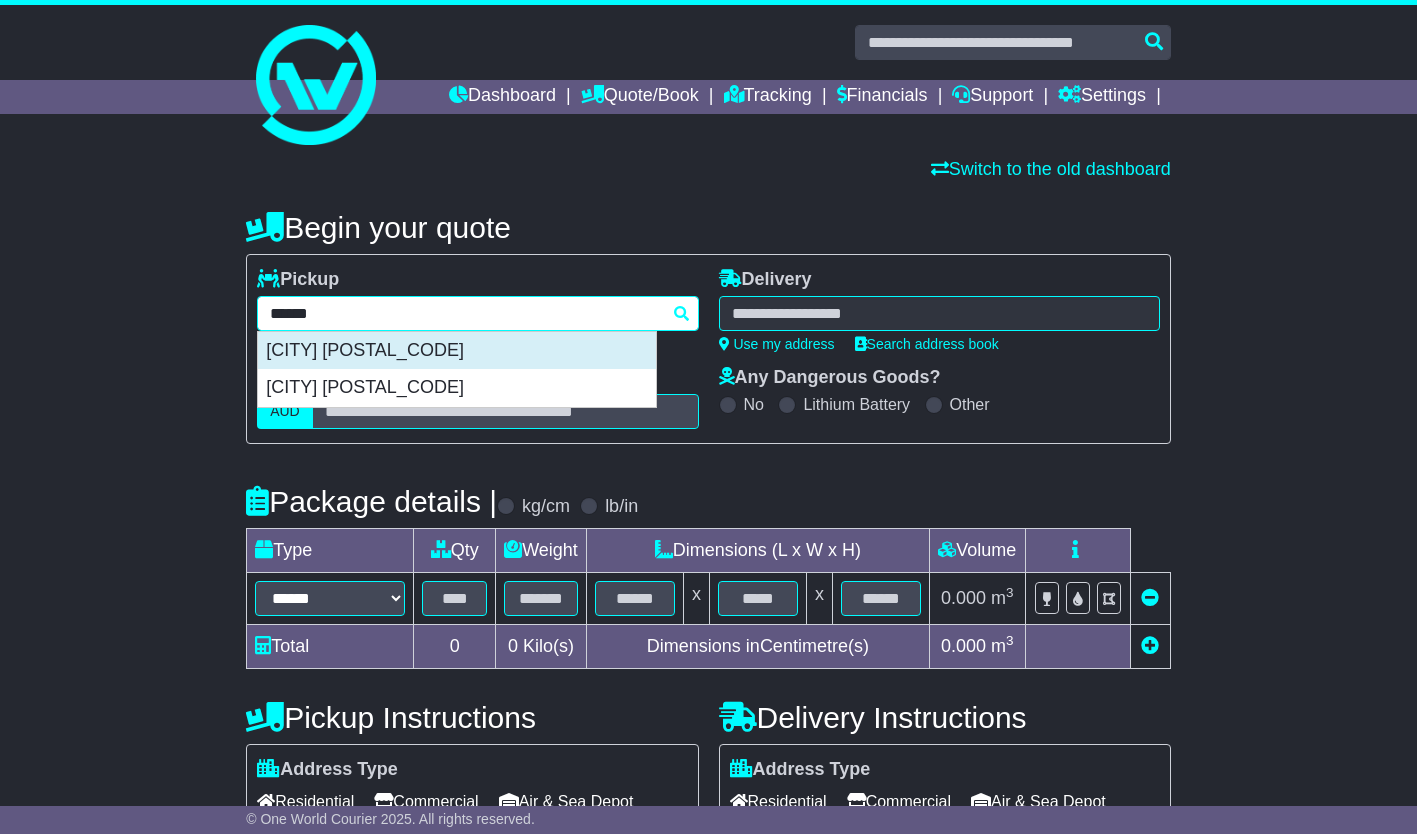 click on "YATALA 4207" at bounding box center [457, 351] 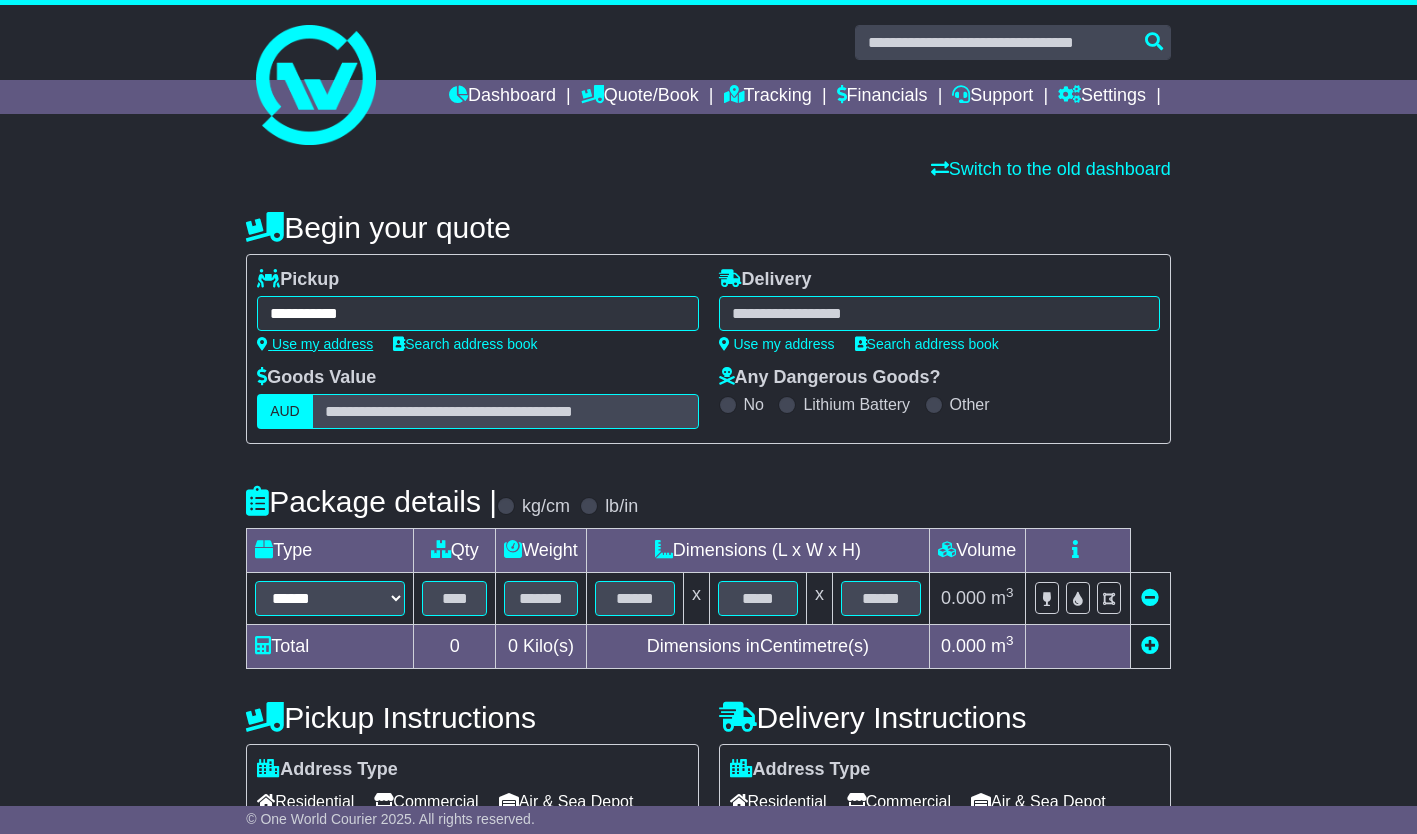 type on "**********" 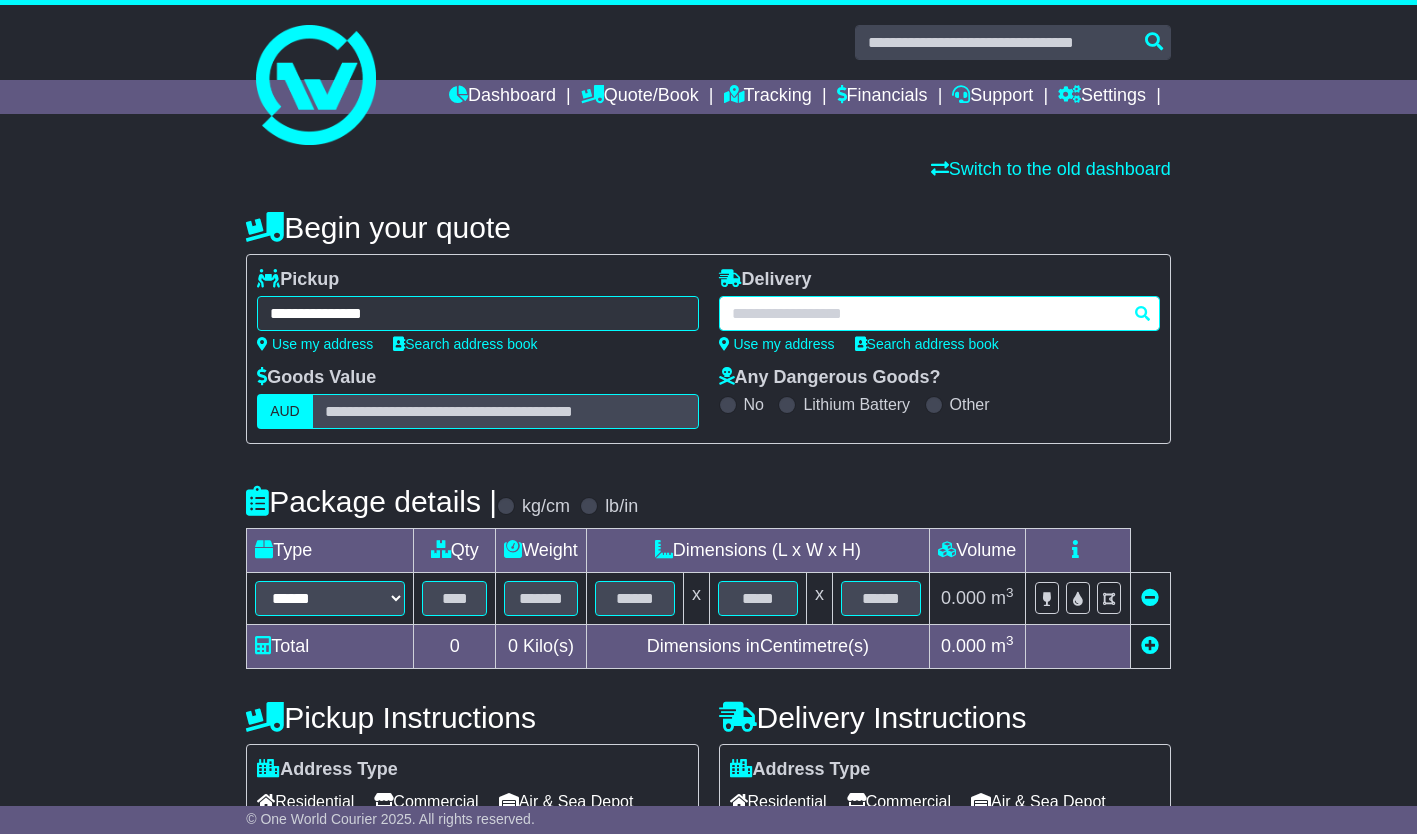 click at bounding box center (939, 313) 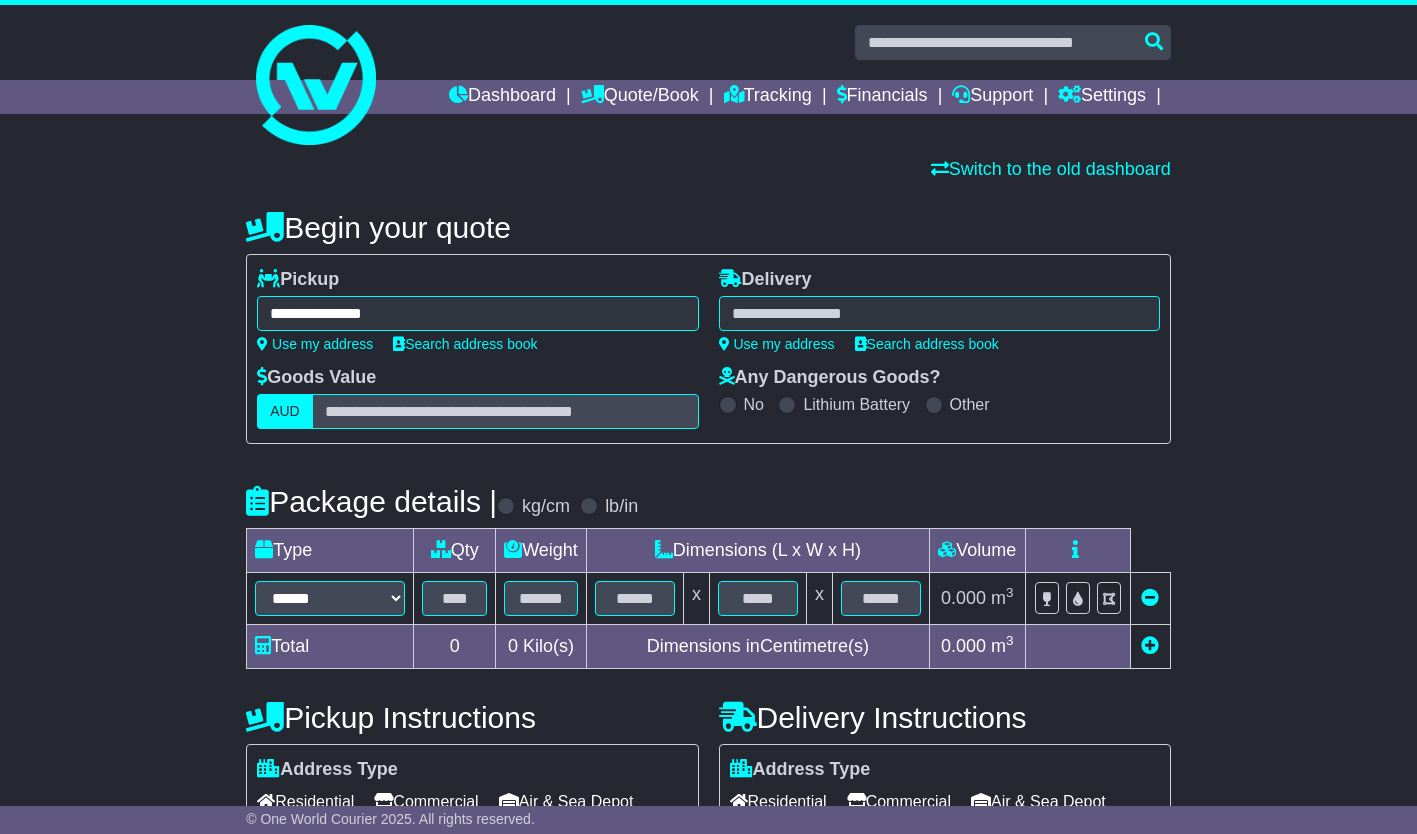 click at bounding box center [939, 313] 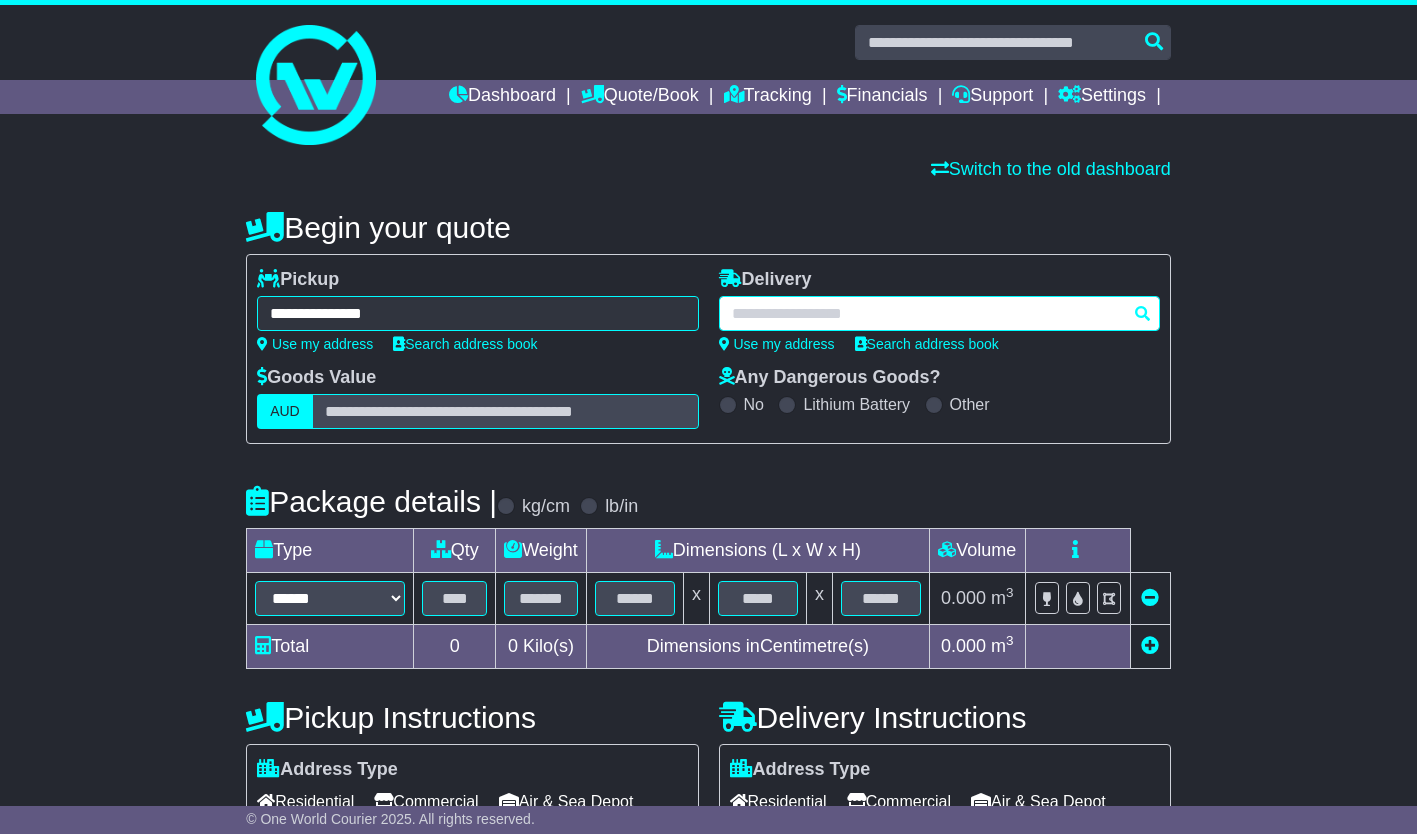 paste on "*********" 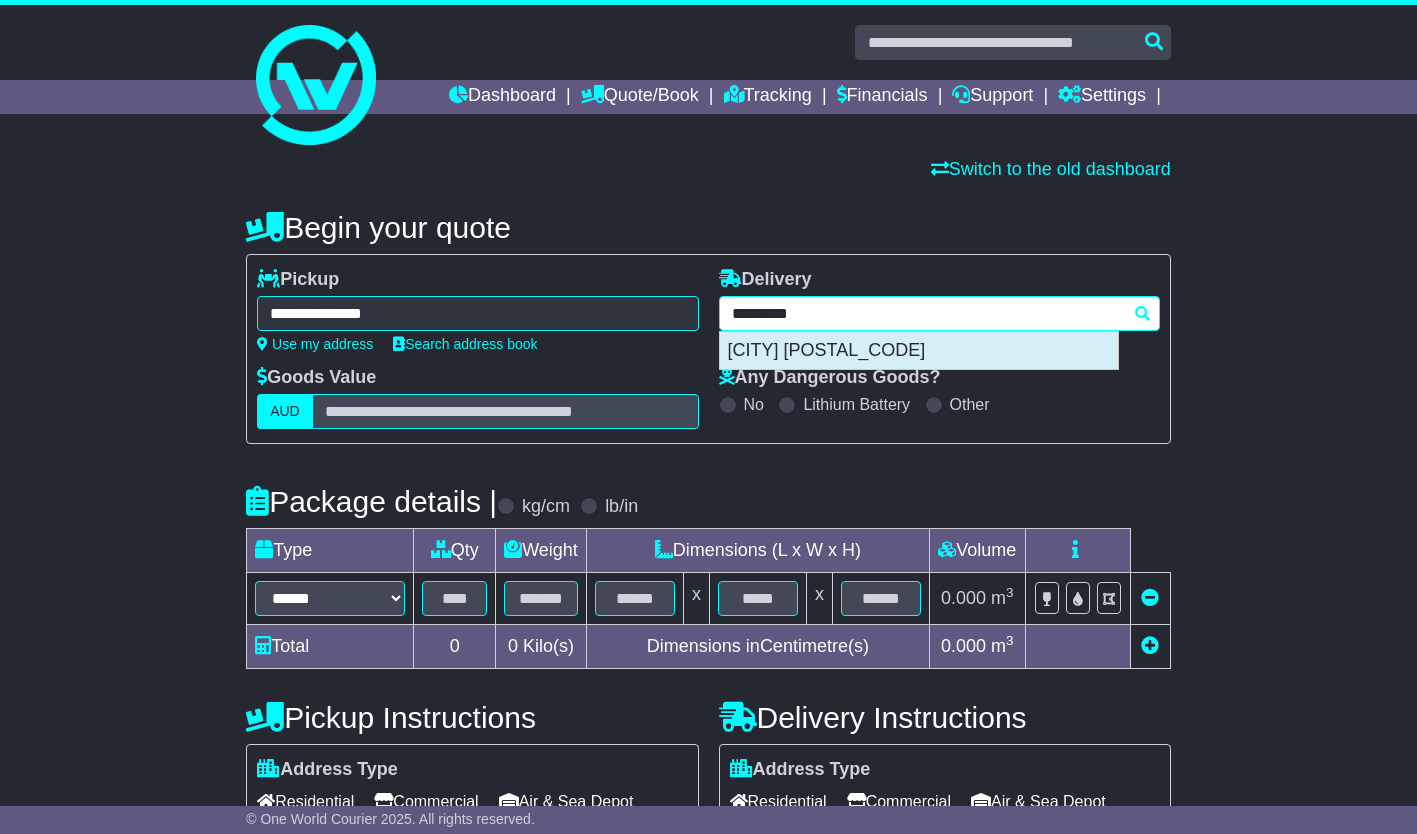 click on "THURGOONA 2640" at bounding box center (919, 351) 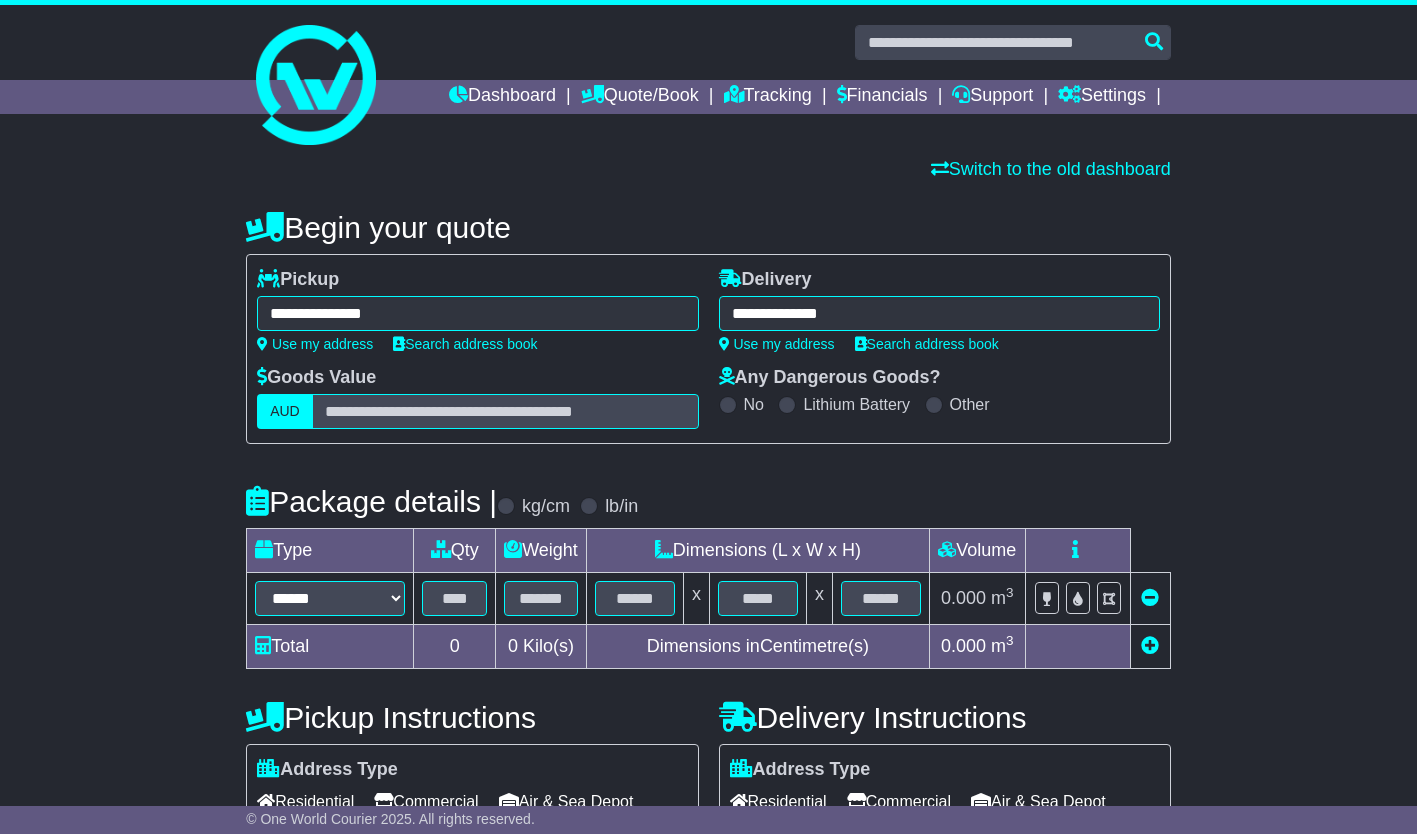 type on "**********" 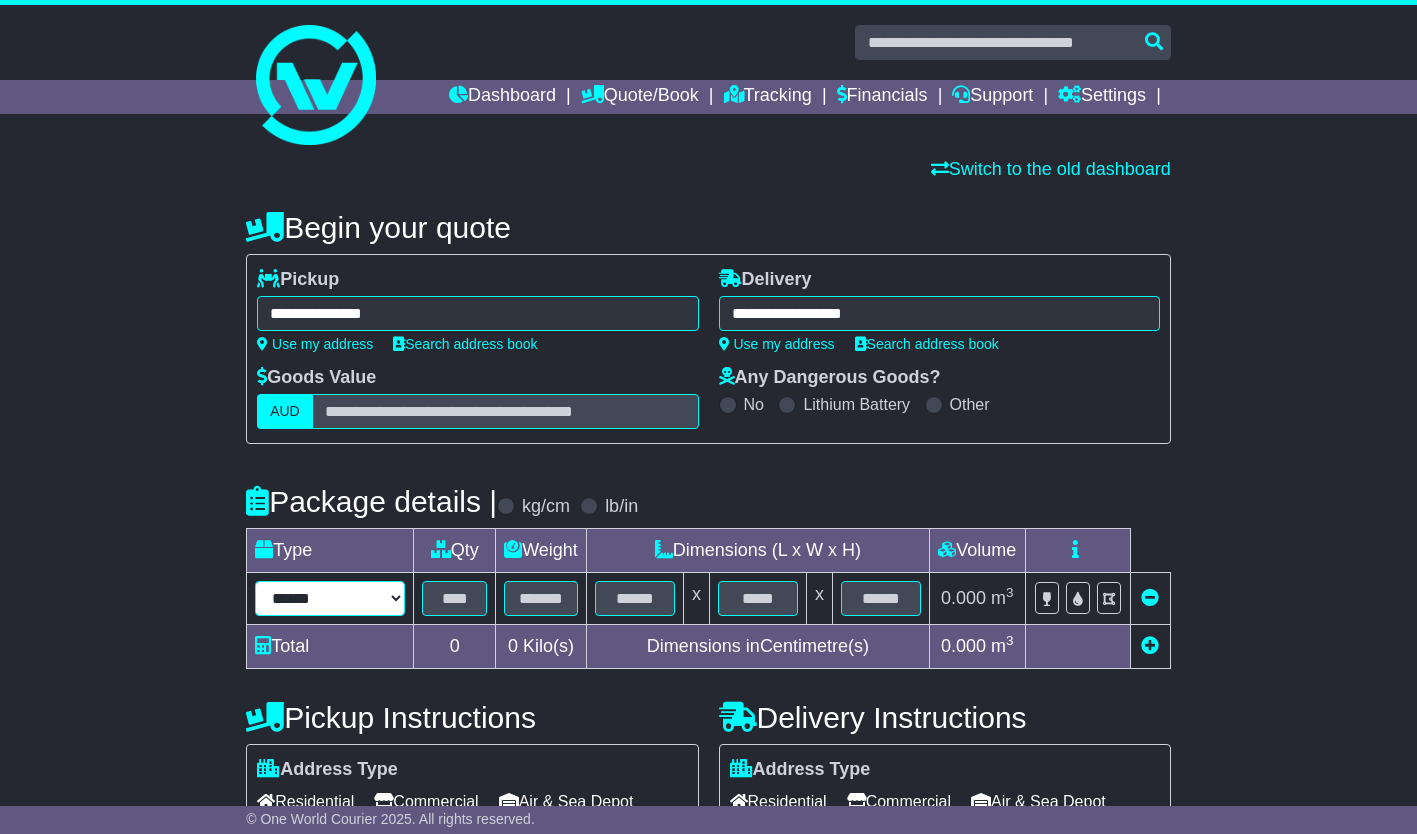 drag, startPoint x: 363, startPoint y: 599, endPoint x: 368, endPoint y: 613, distance: 14.866069 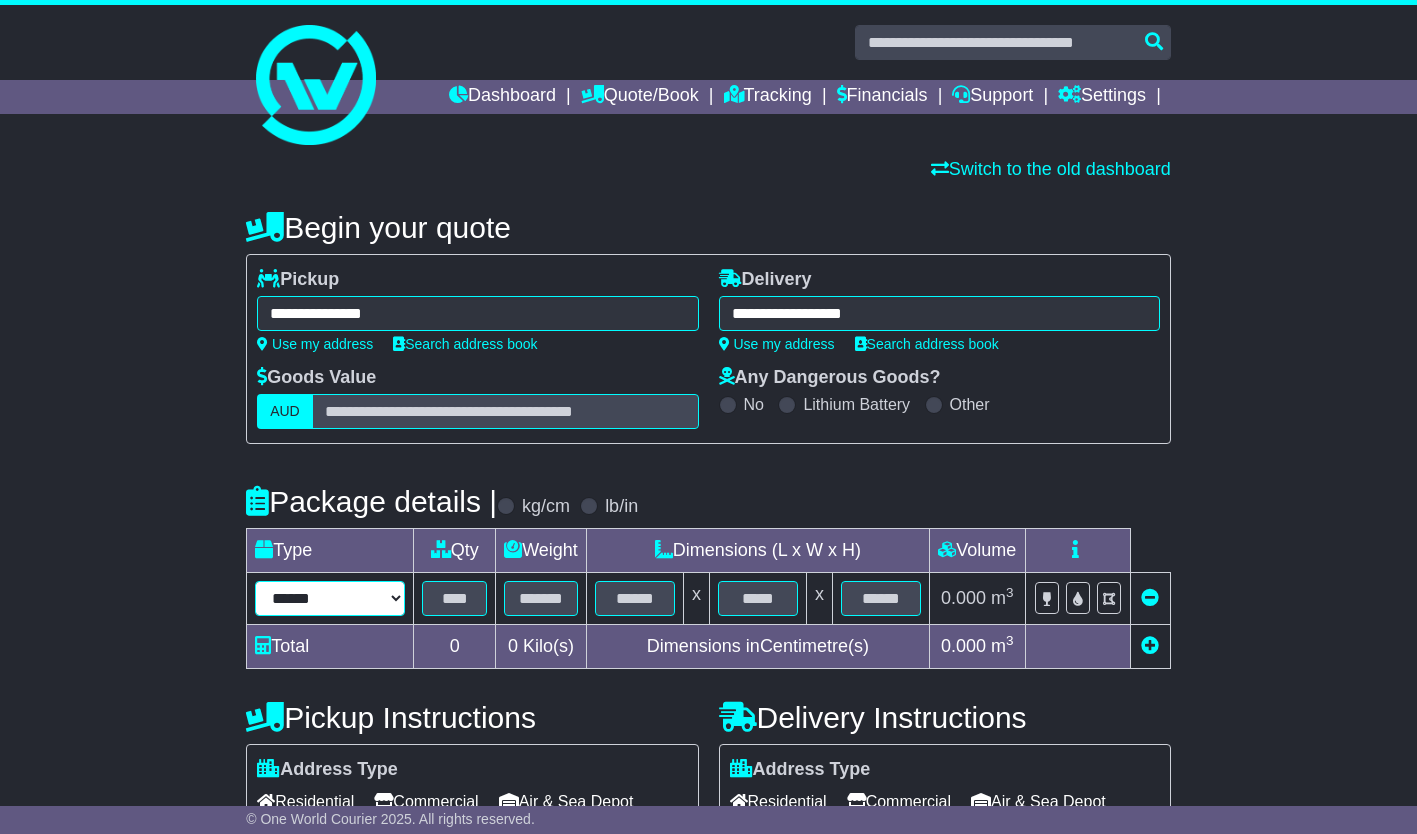 click on "**********" at bounding box center (330, 598) 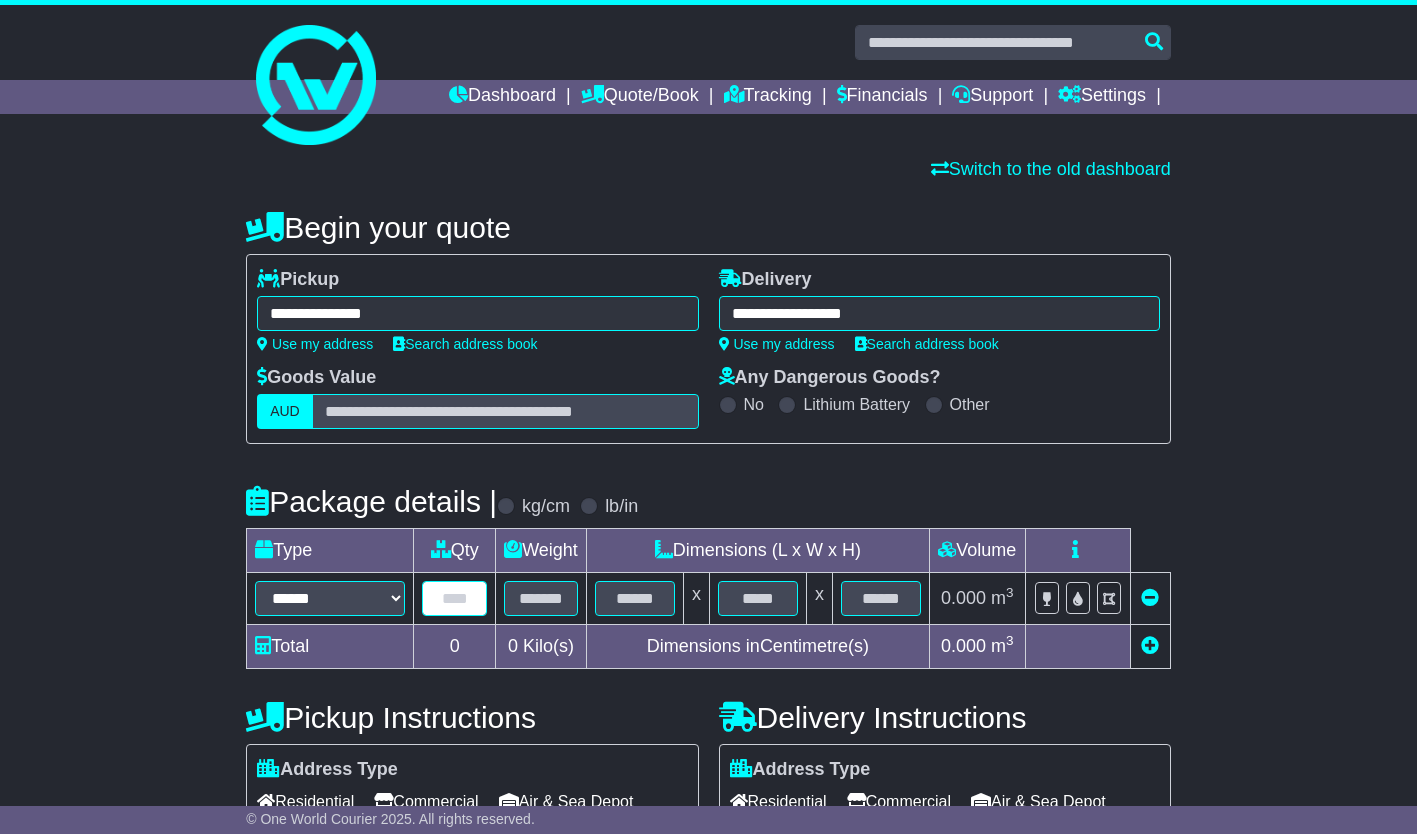 click at bounding box center [454, 598] 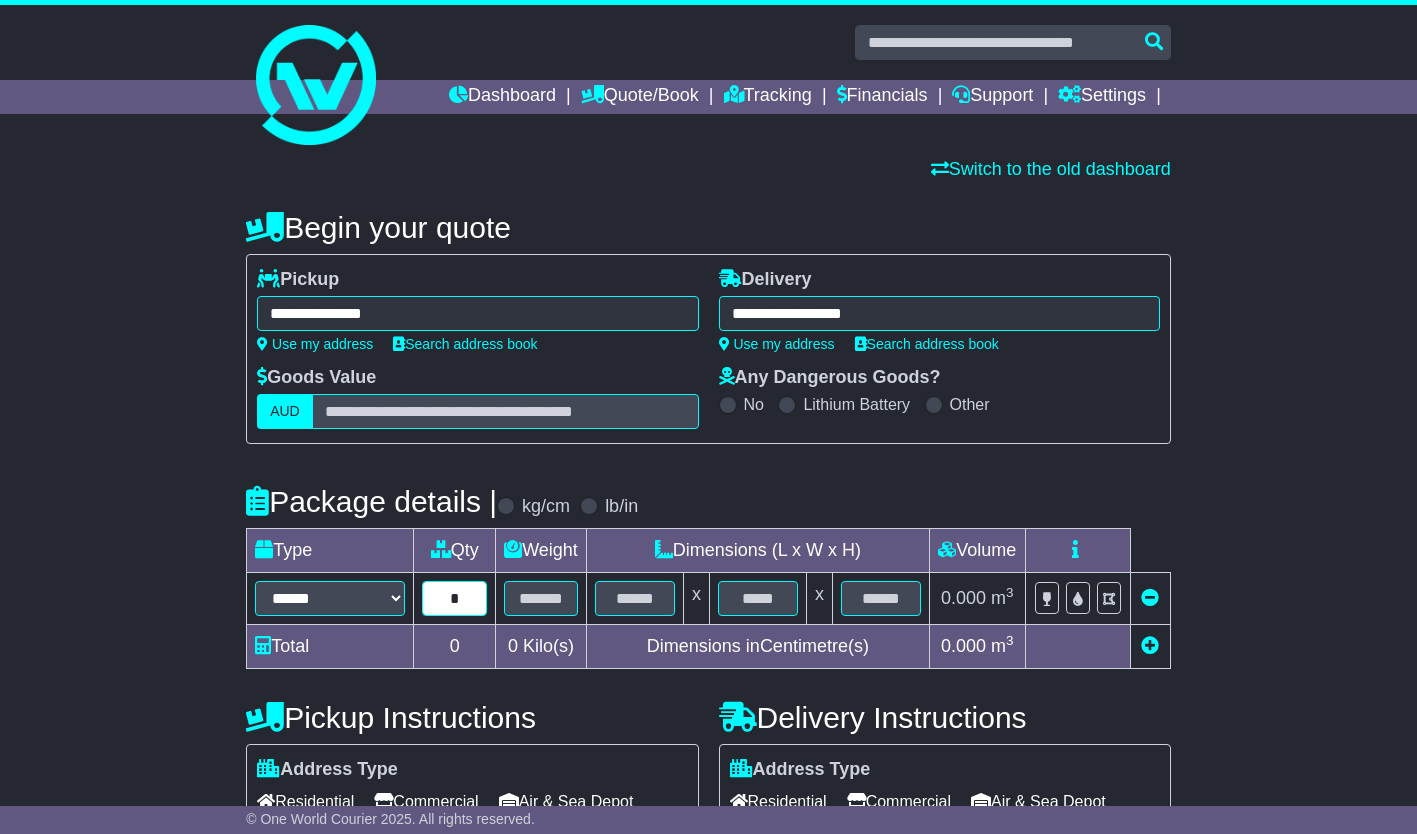 type on "*" 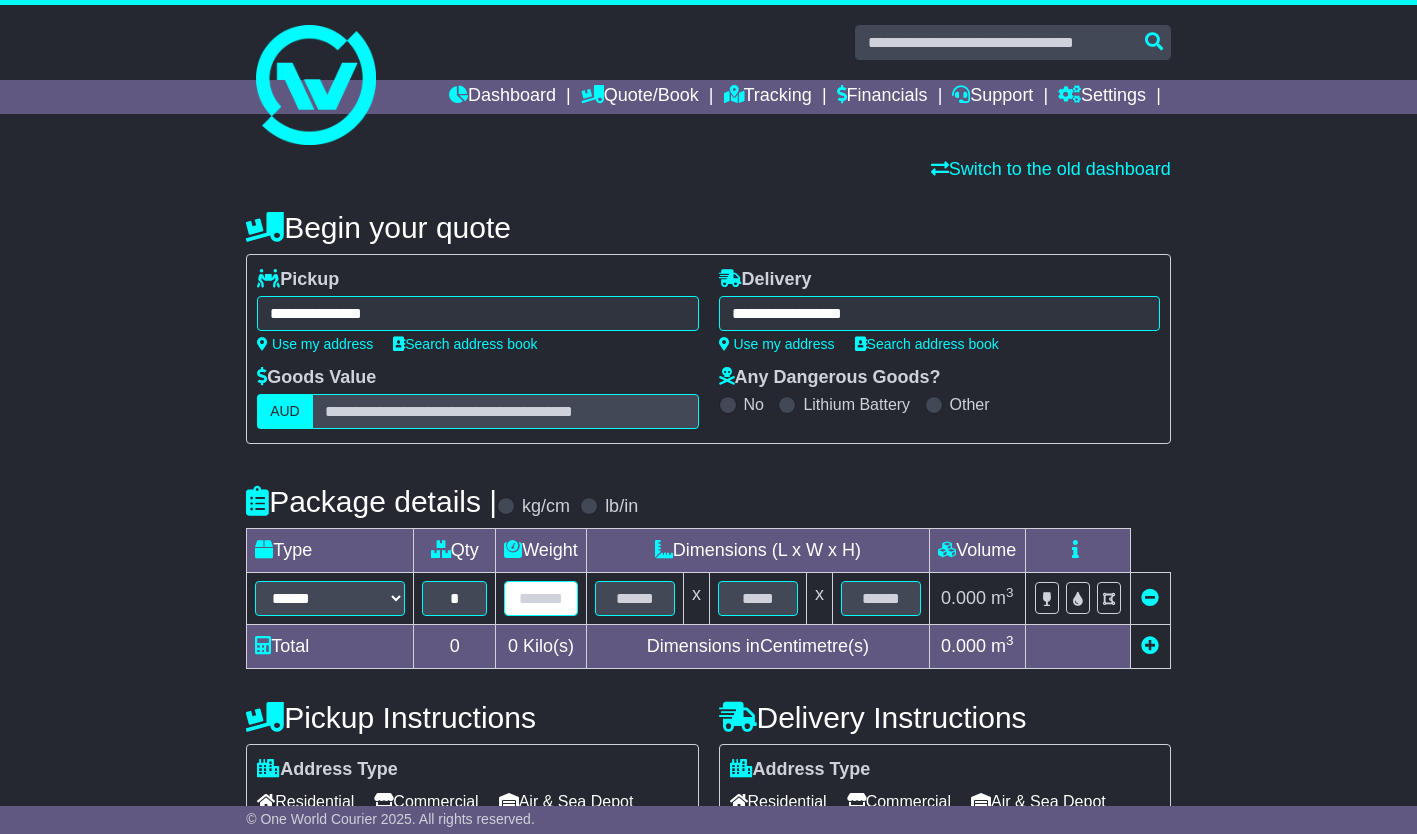 click at bounding box center (541, 598) 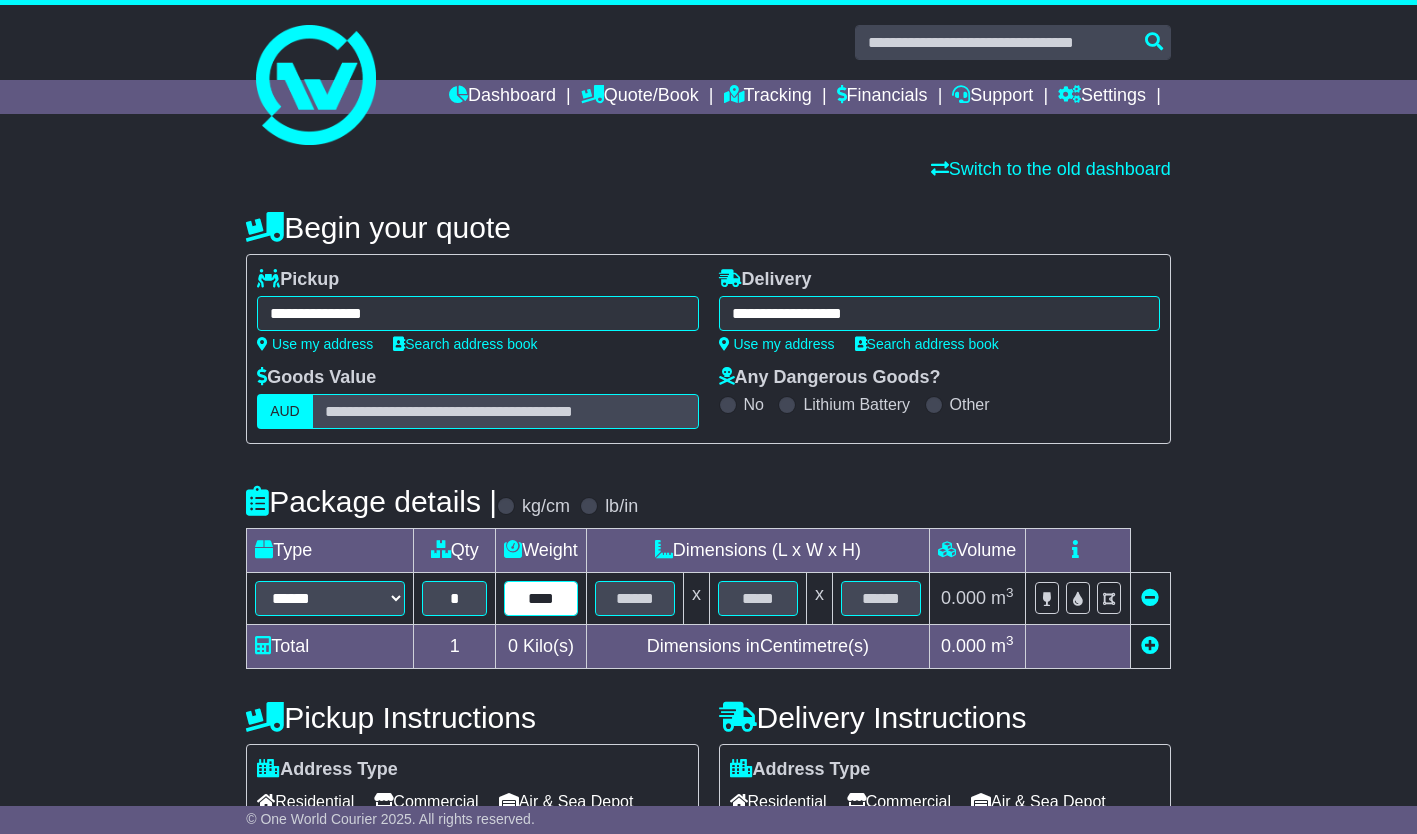 type on "****" 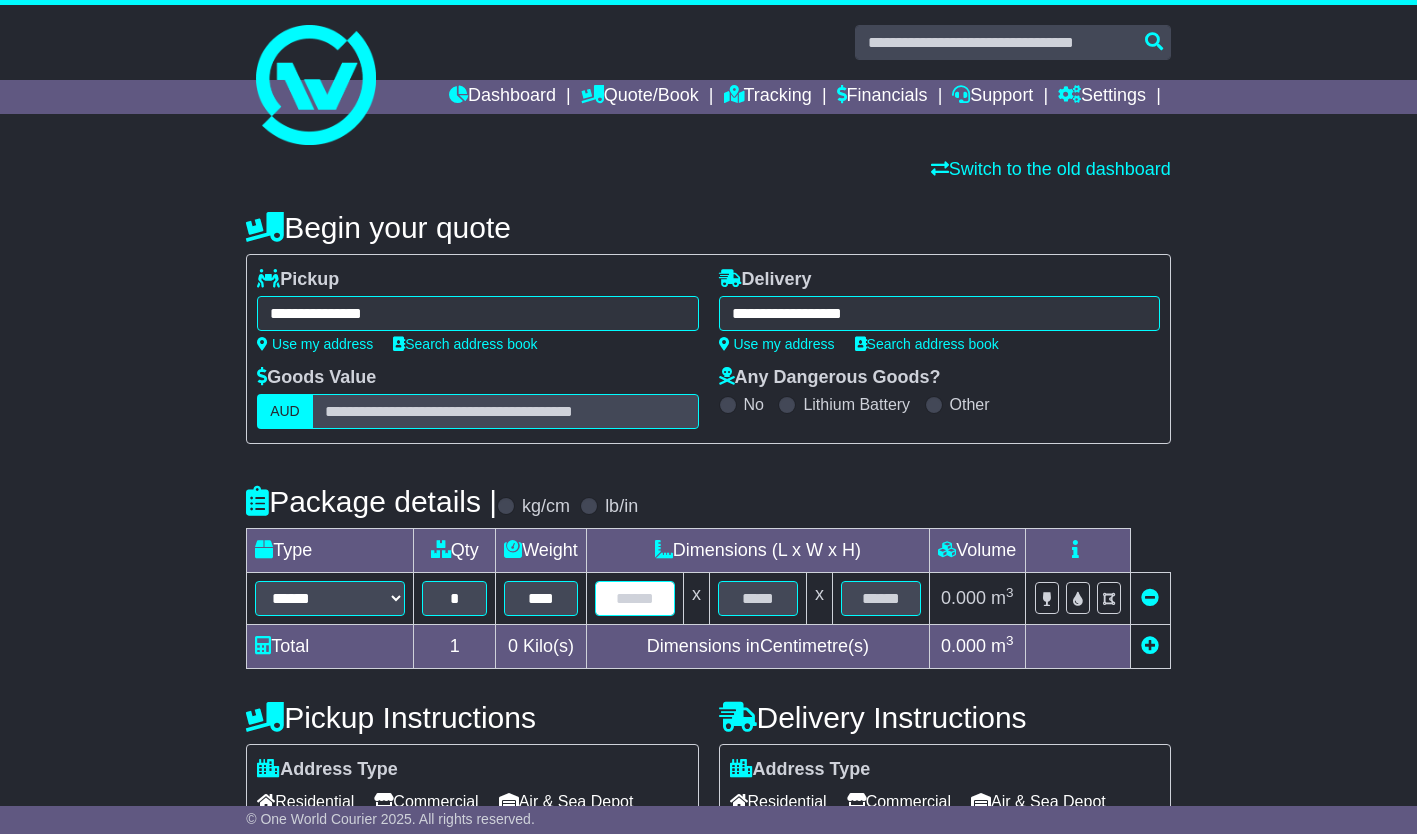 click at bounding box center [635, 598] 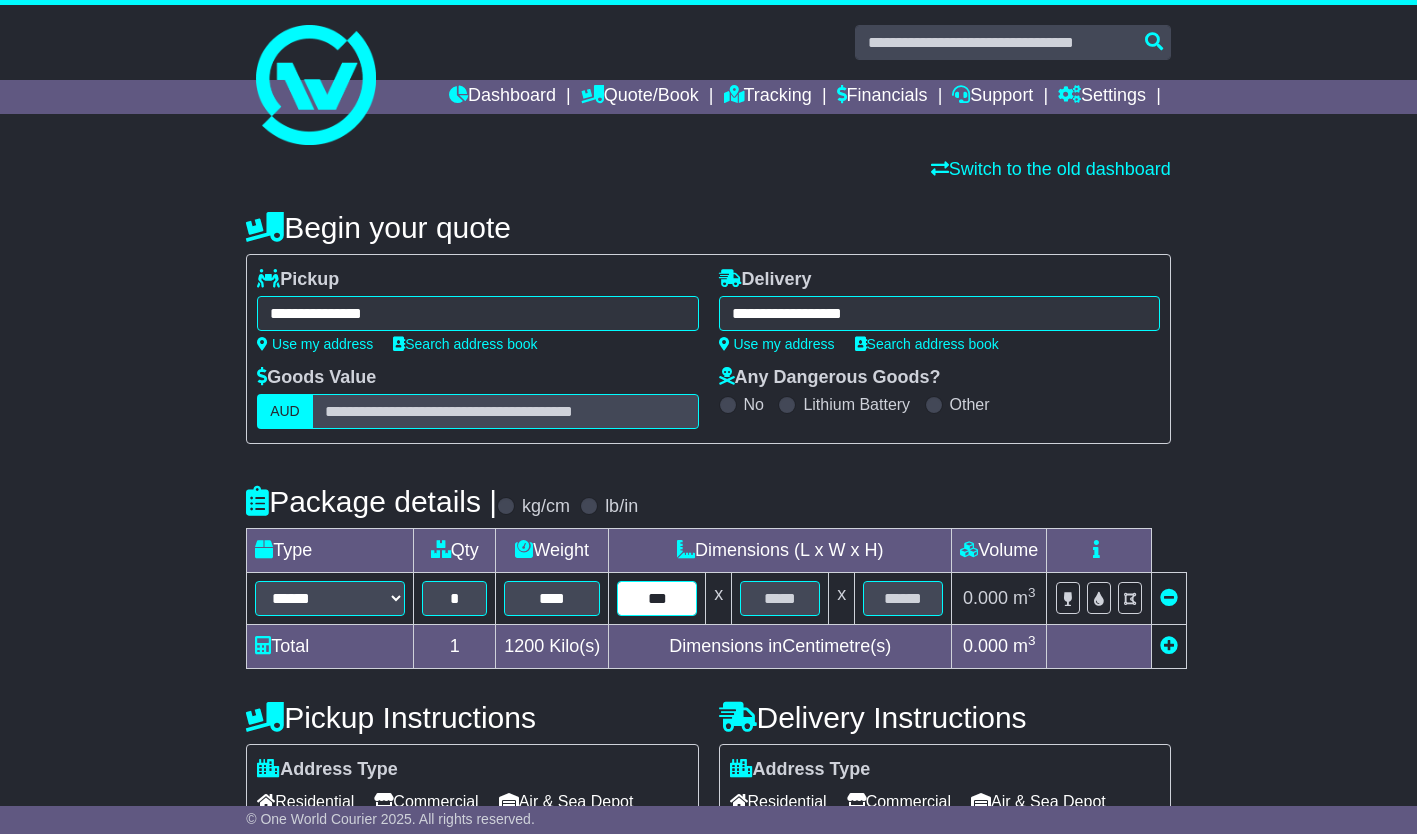 type on "***" 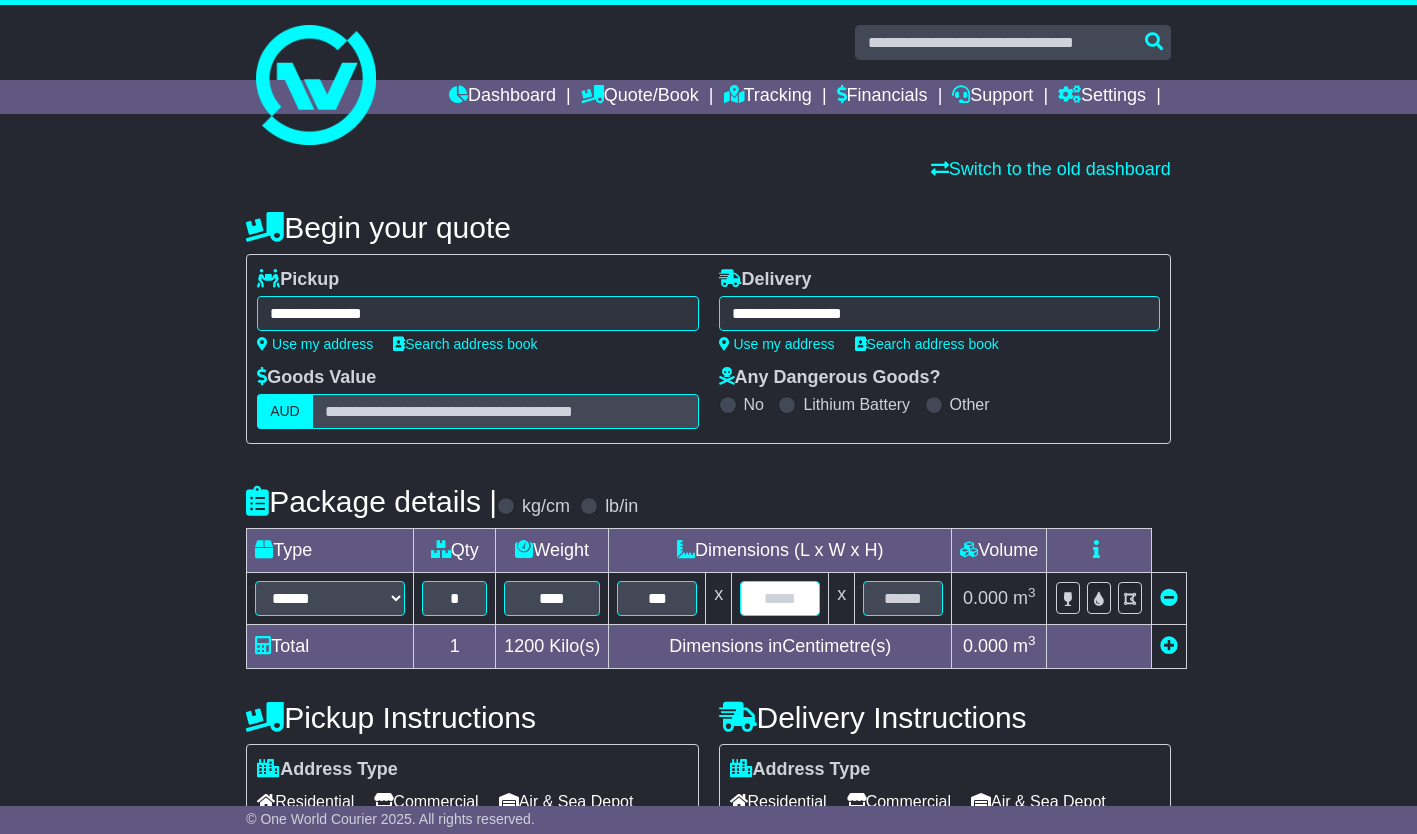 click at bounding box center [780, 598] 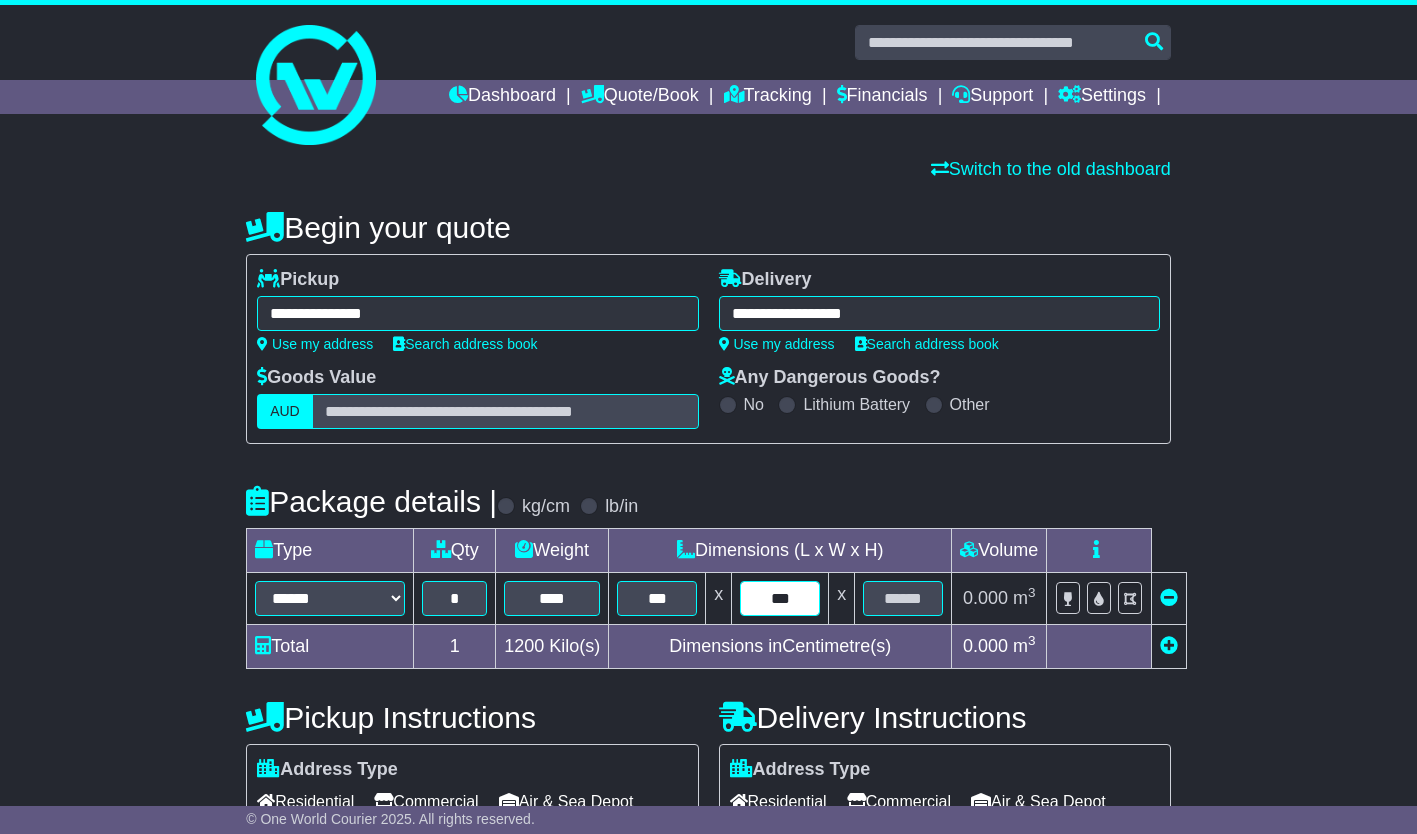 type on "***" 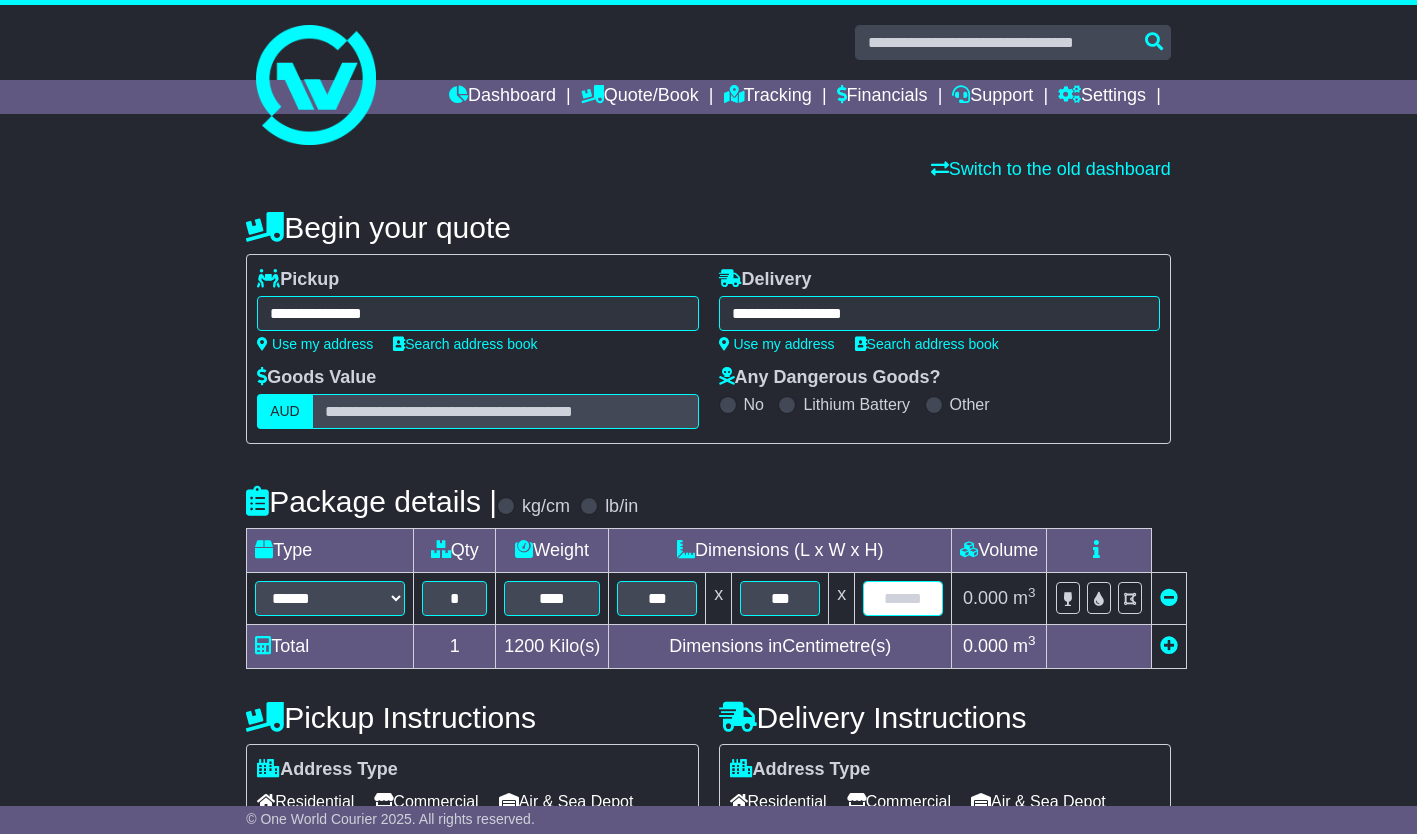 click at bounding box center (903, 598) 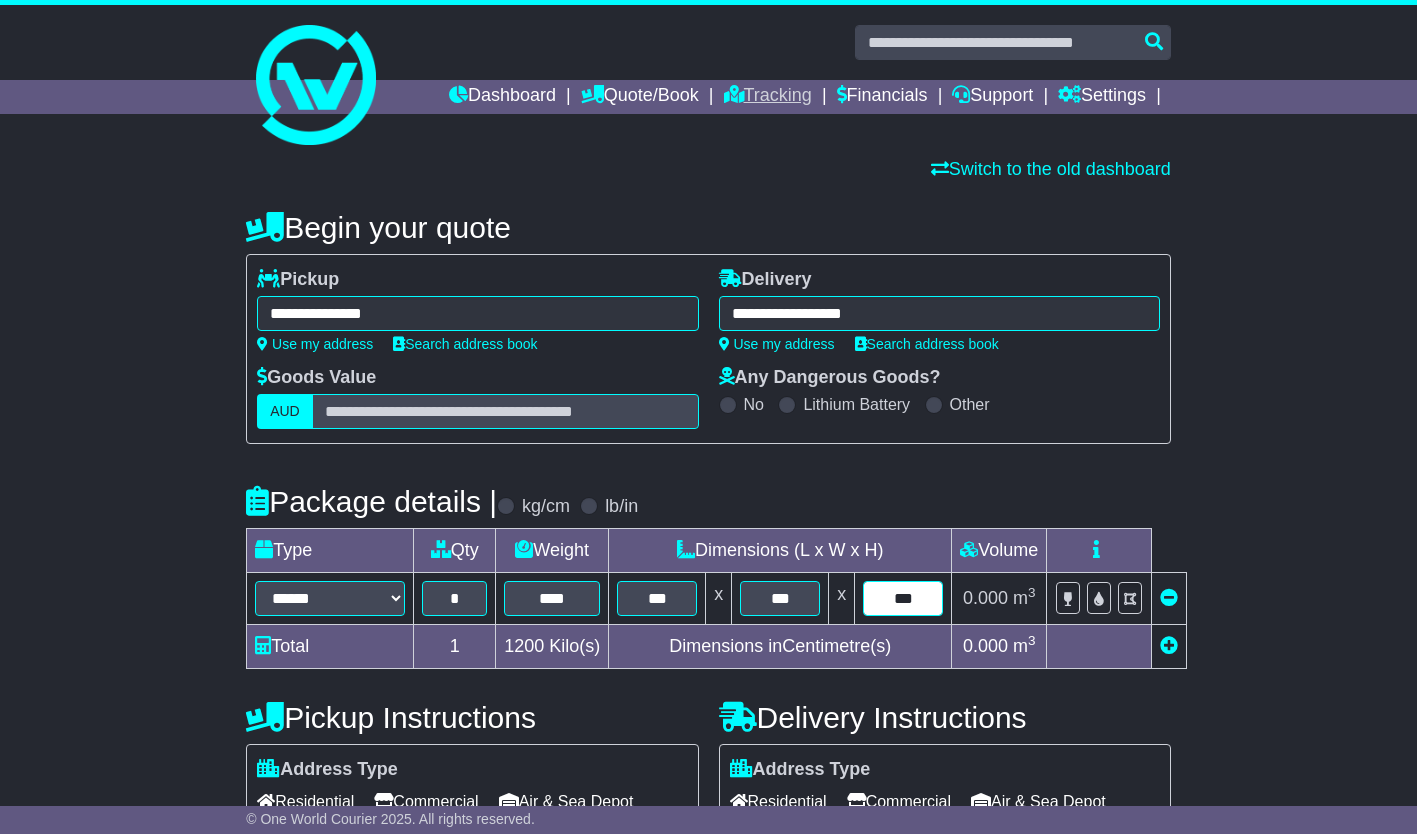 type on "***" 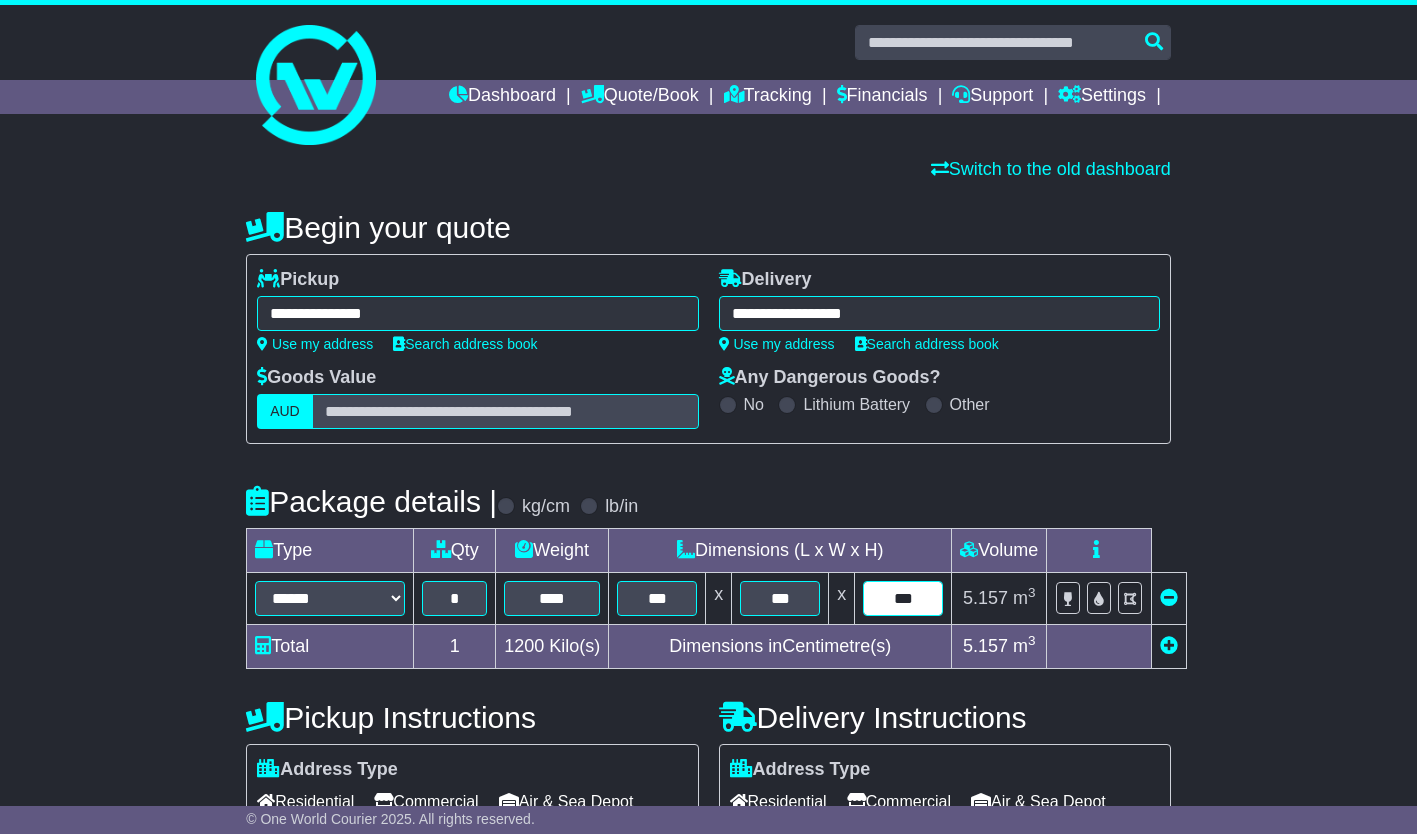 scroll, scrollTop: 398, scrollLeft: 0, axis: vertical 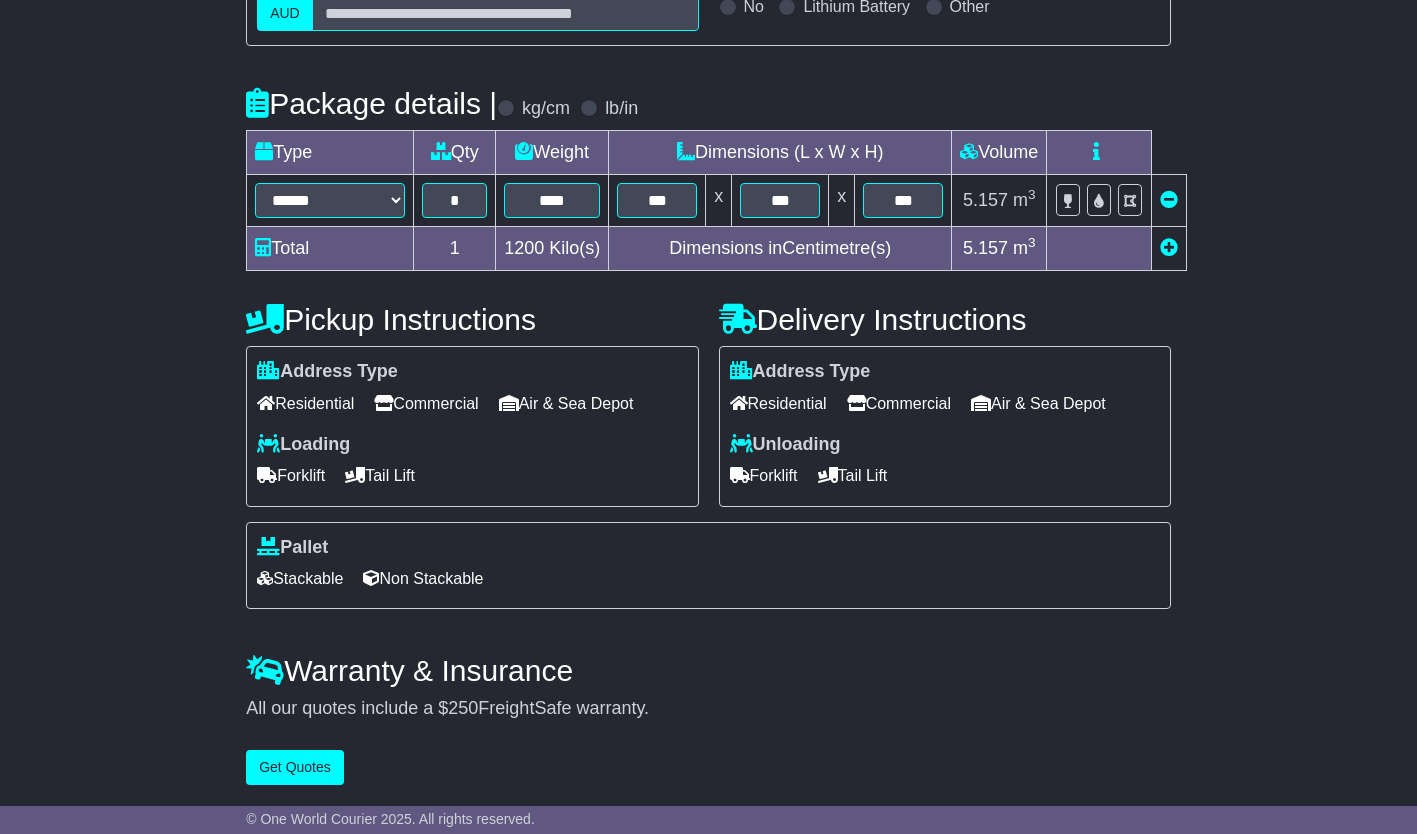 click on "Commercial" at bounding box center (426, 403) 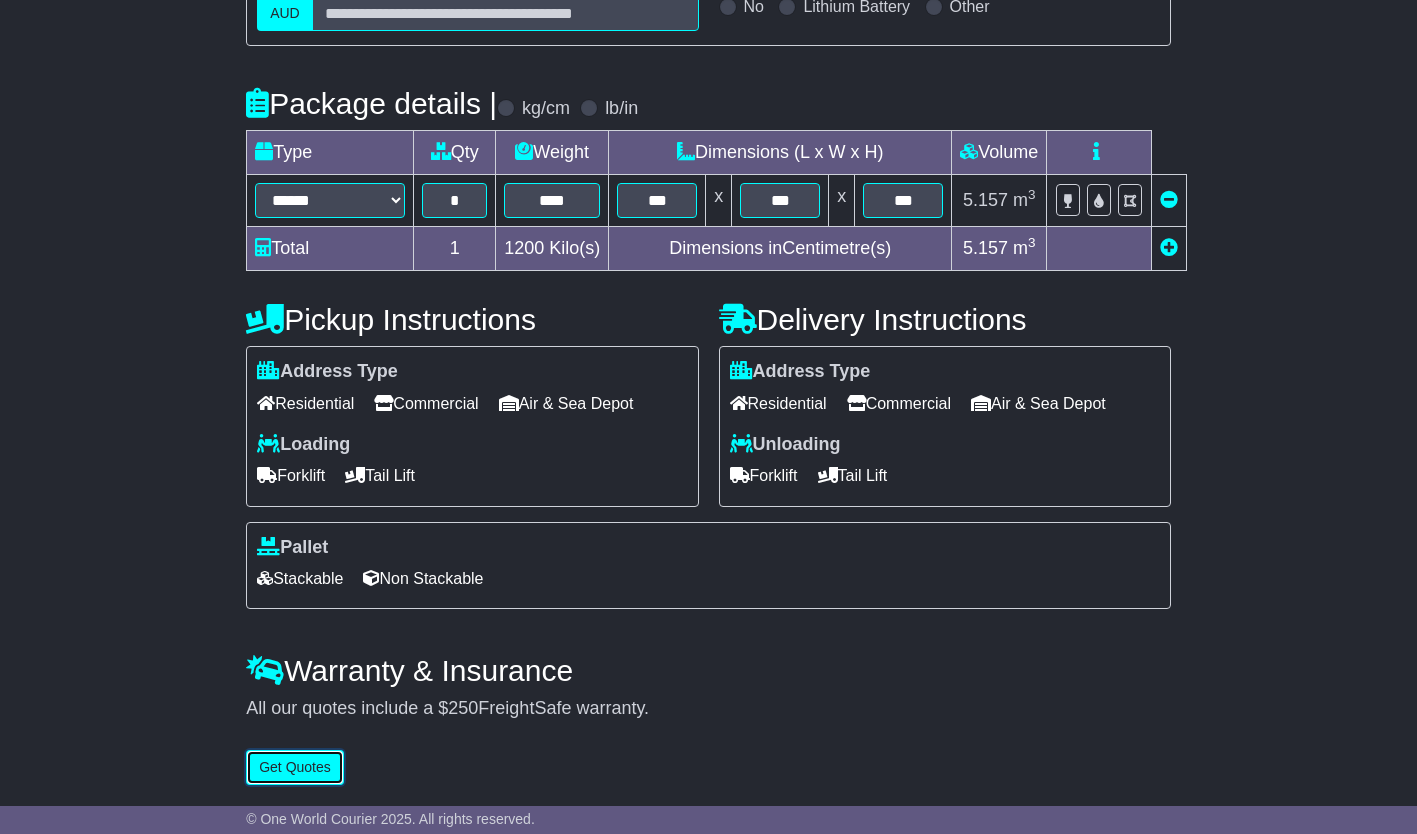click on "Get Quotes" at bounding box center (295, 767) 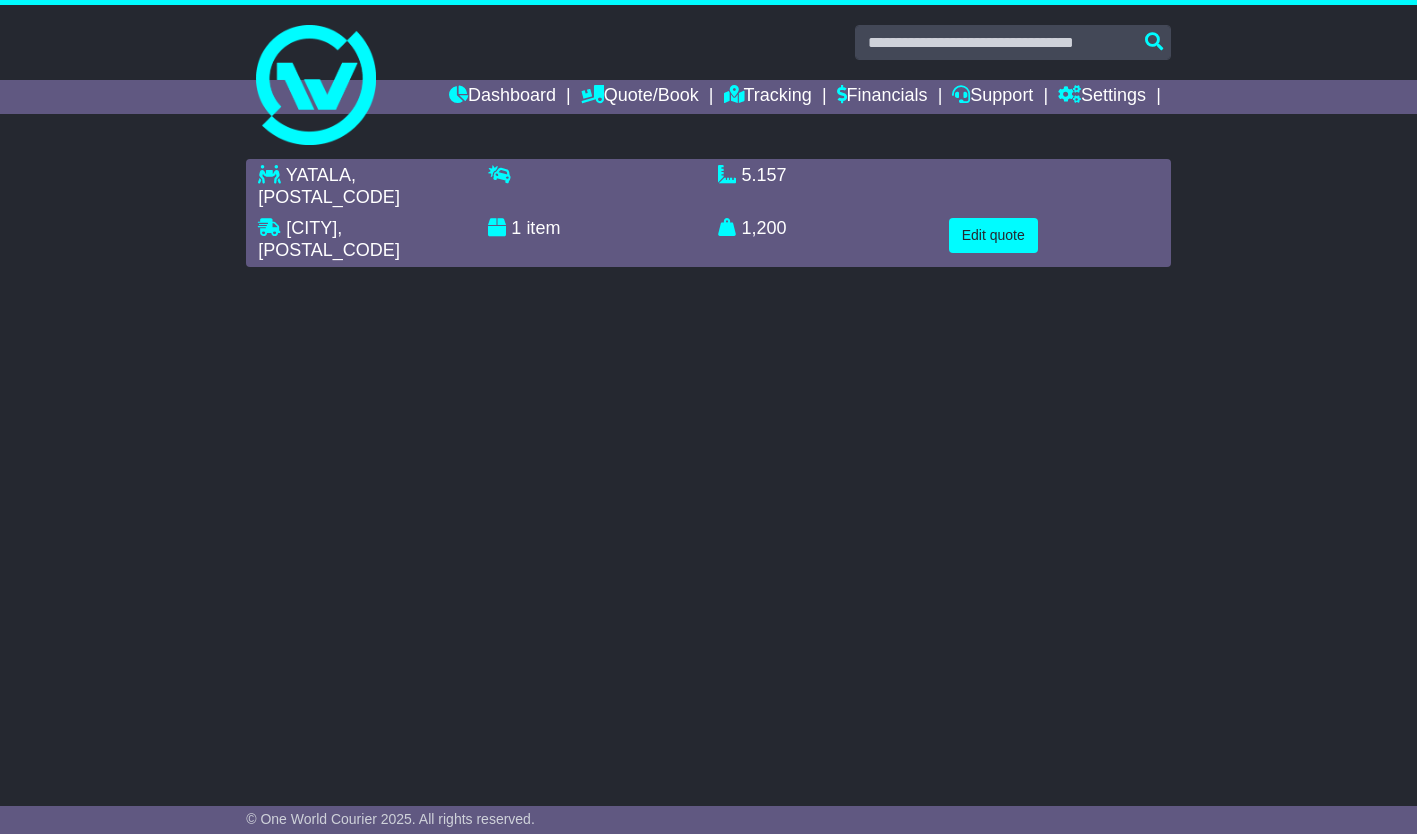 scroll, scrollTop: 0, scrollLeft: 0, axis: both 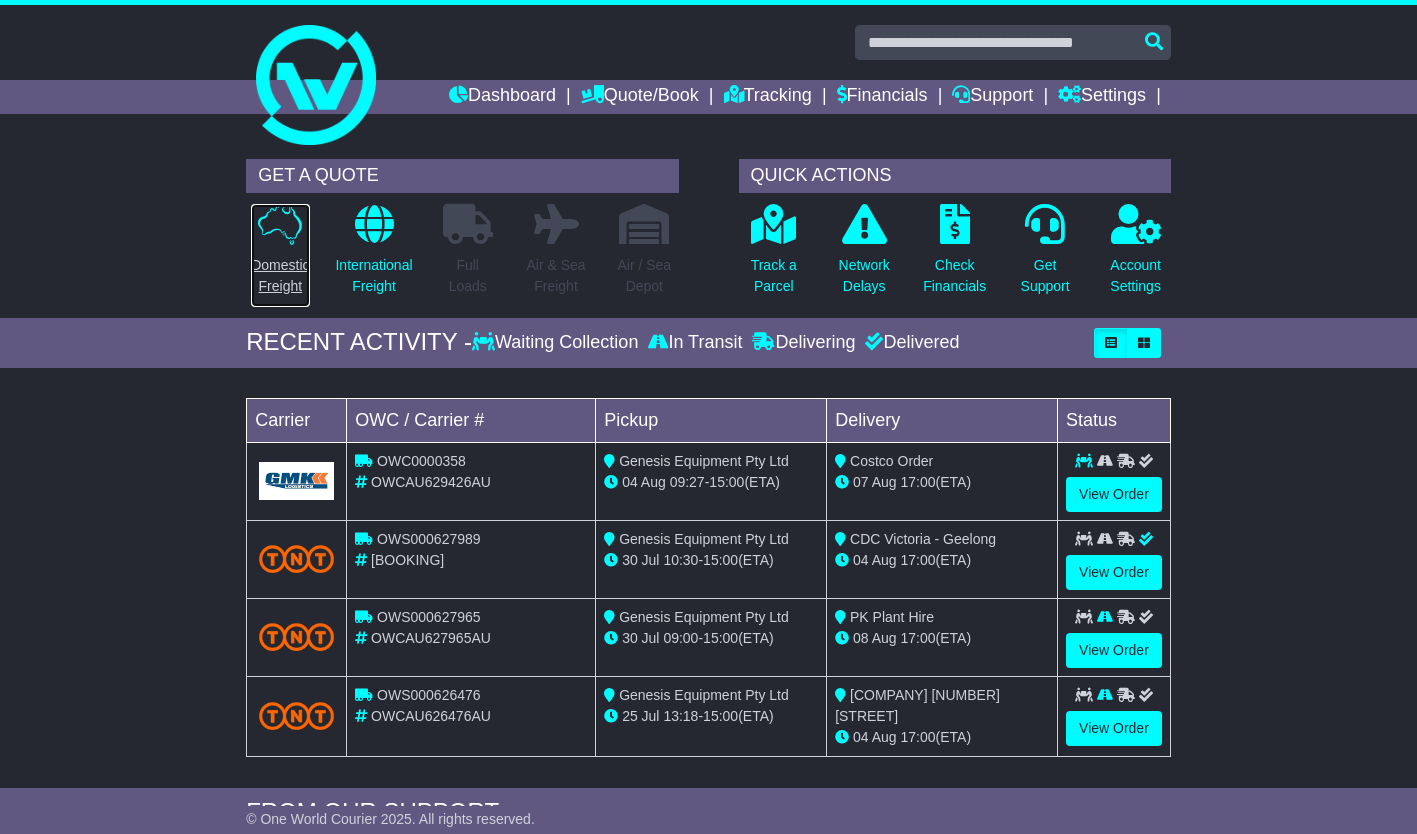 click on "Domestic Freight" at bounding box center (280, 276) 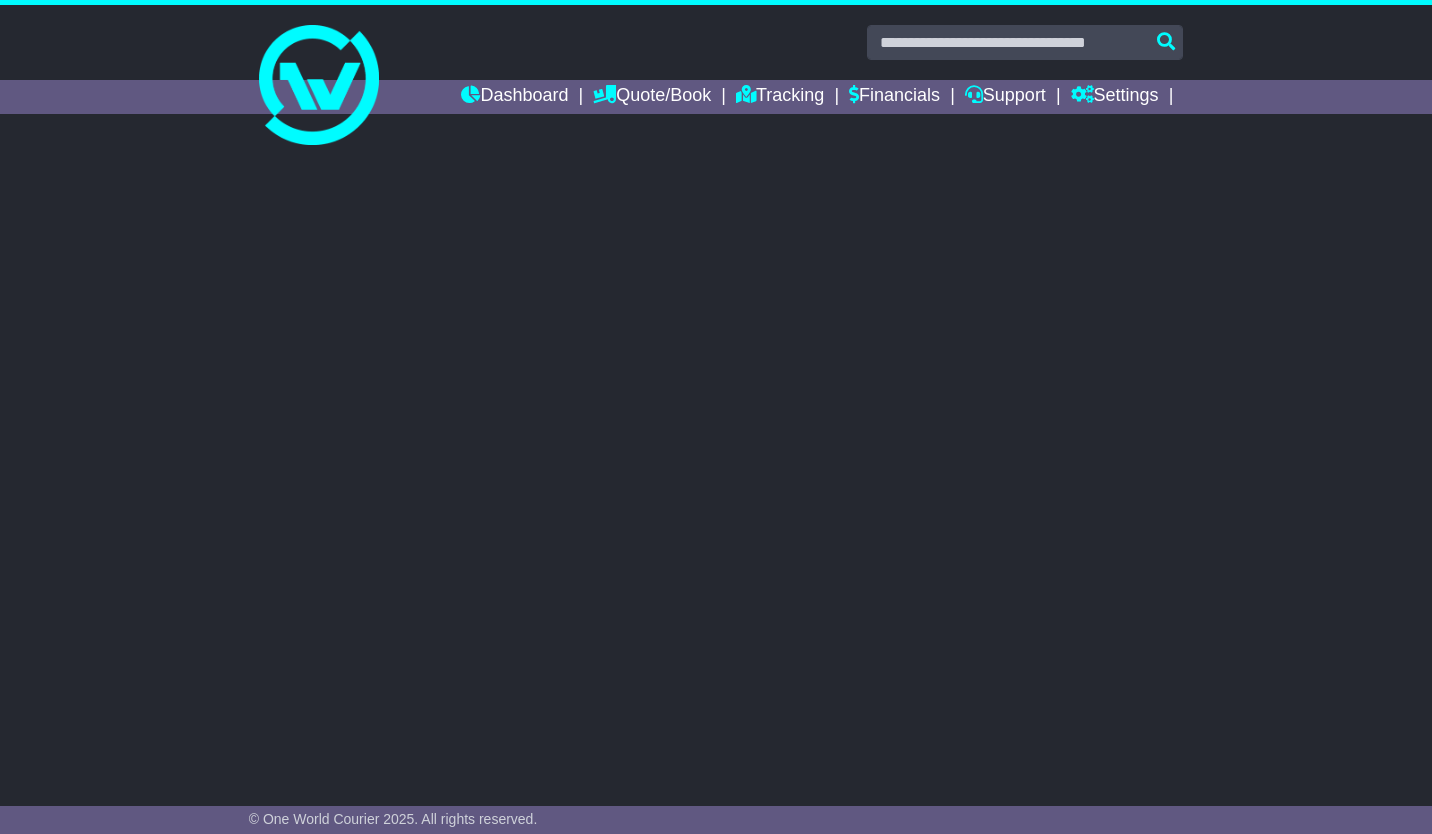 scroll, scrollTop: 0, scrollLeft: 0, axis: both 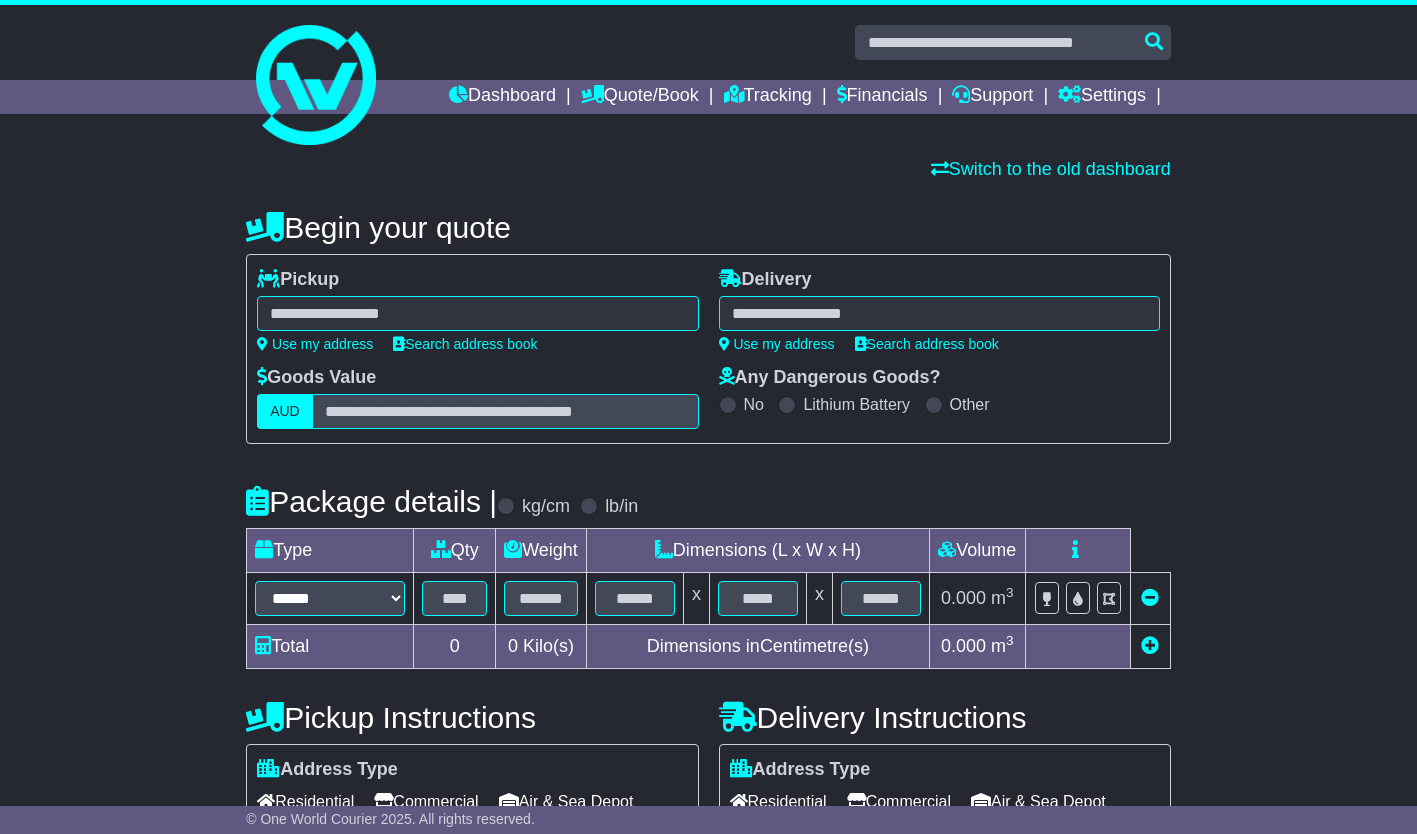 click at bounding box center [939, 313] 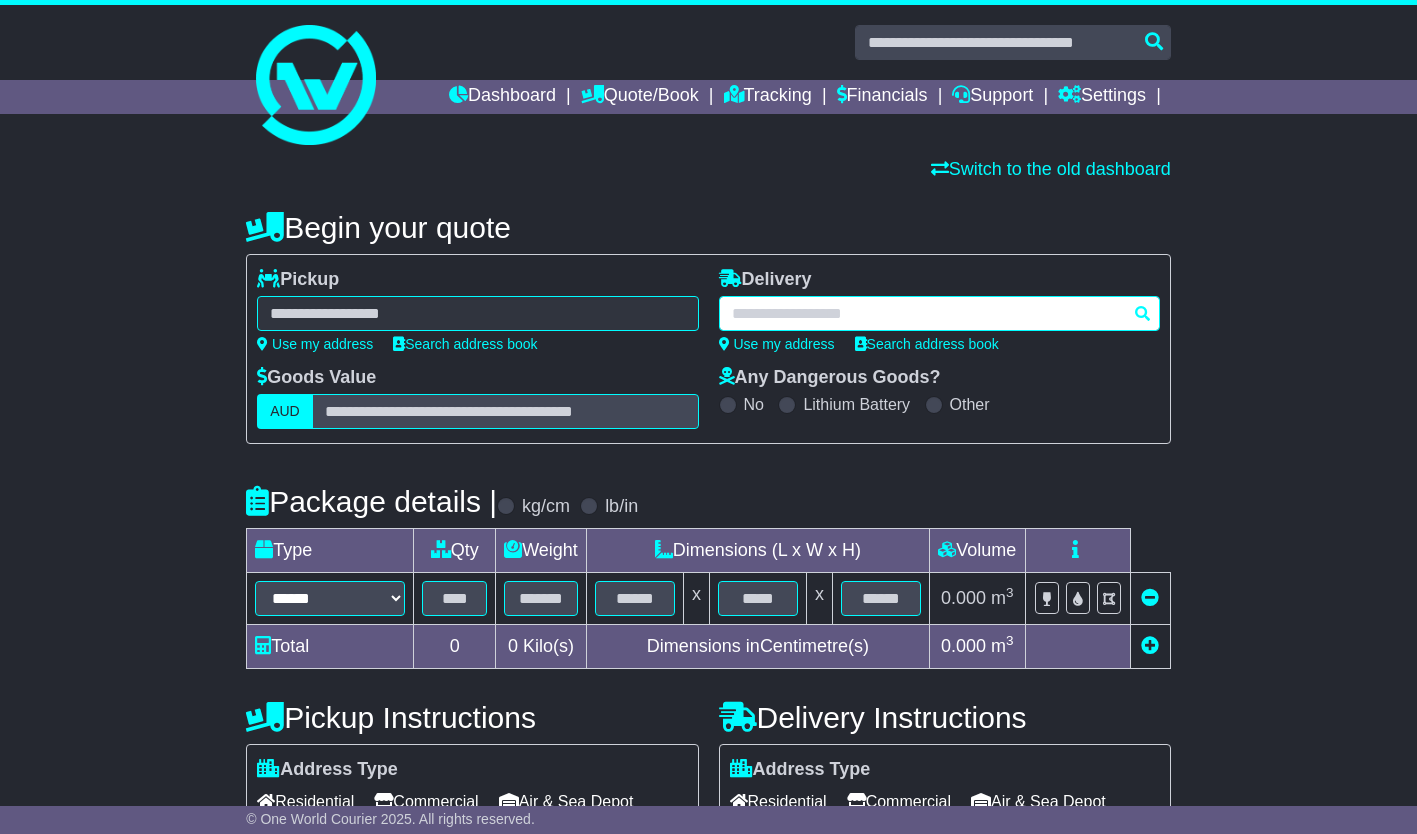 paste on "*******" 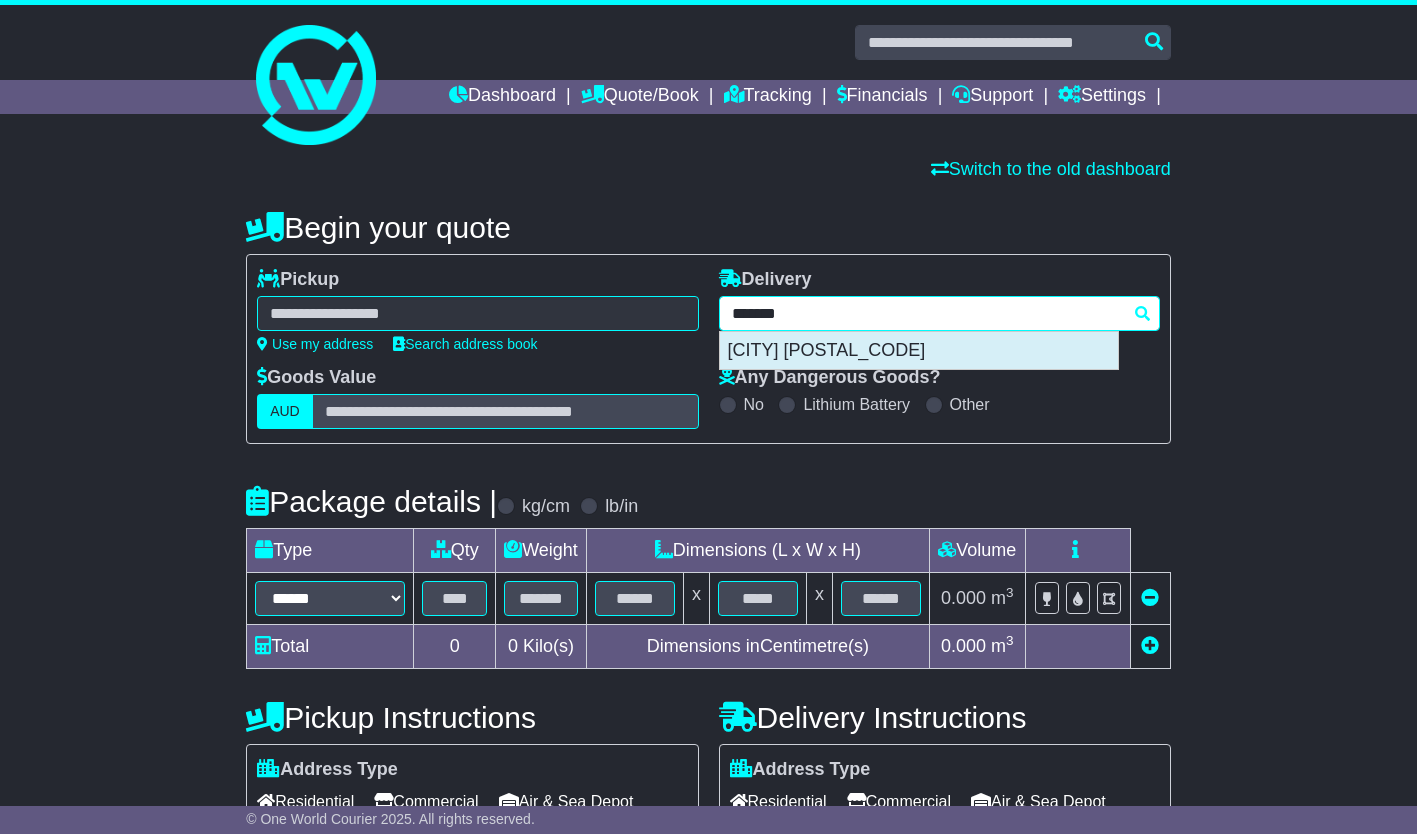 click on "MIDVALE 6056" at bounding box center [919, 351] 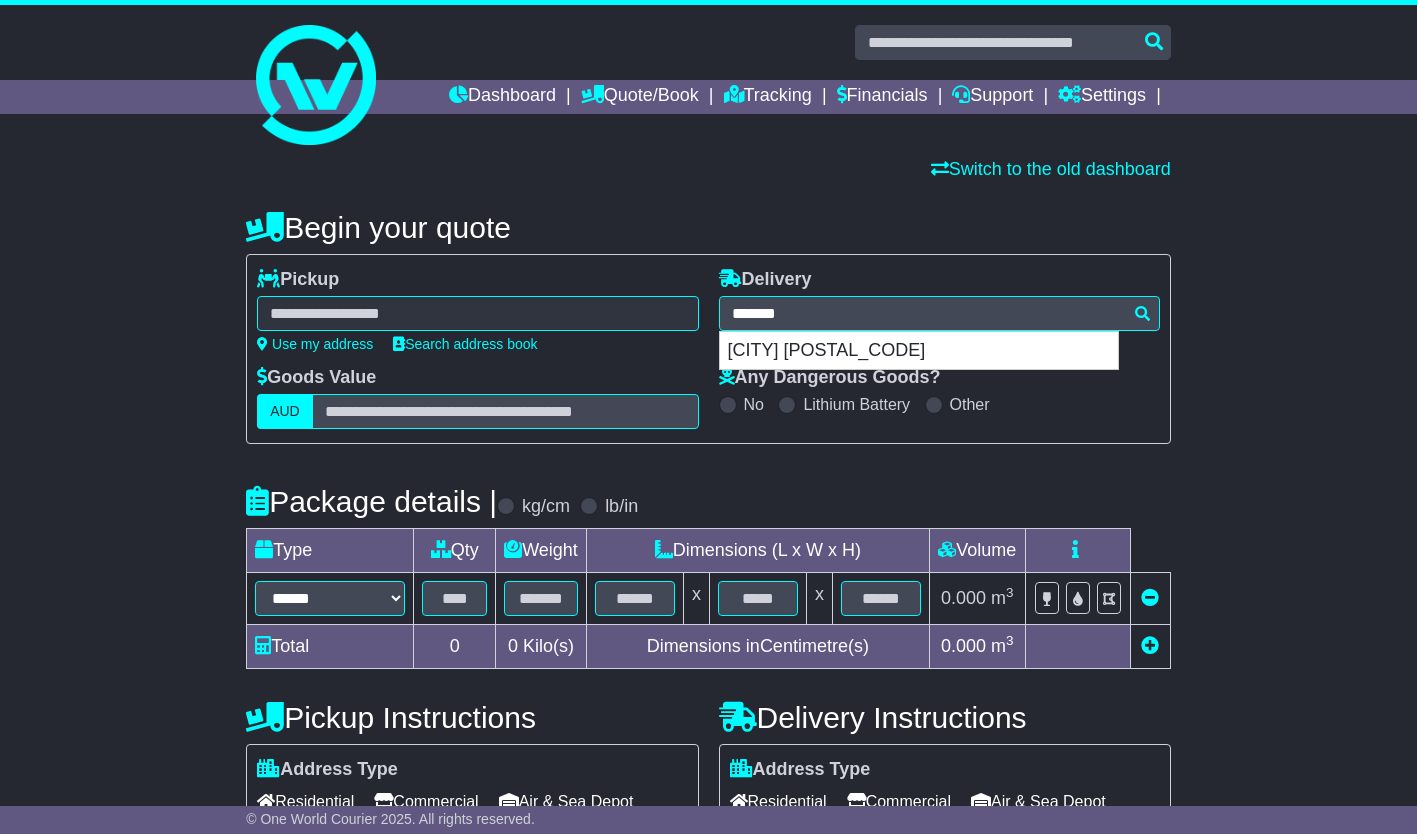 type on "**********" 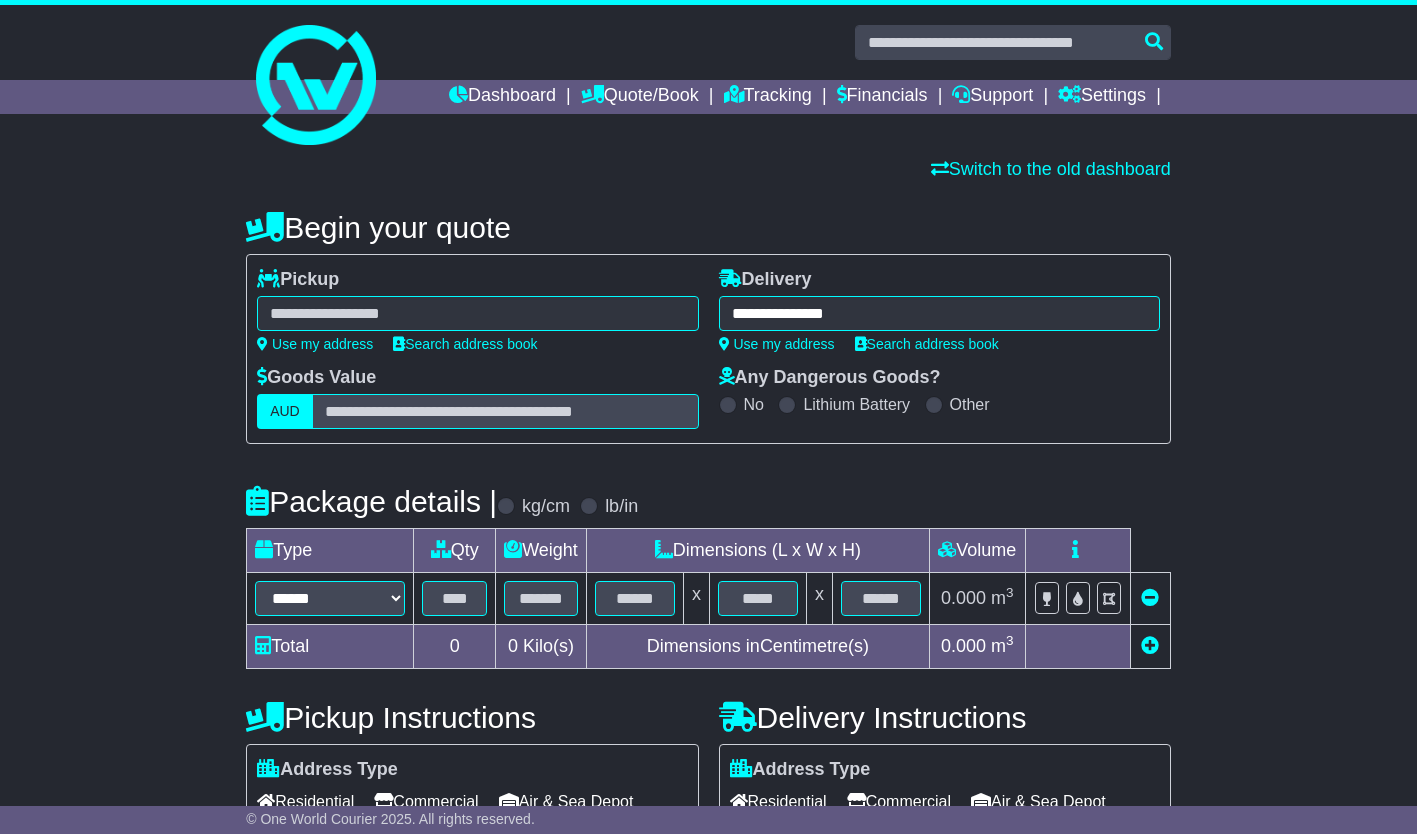 click at bounding box center (477, 313) 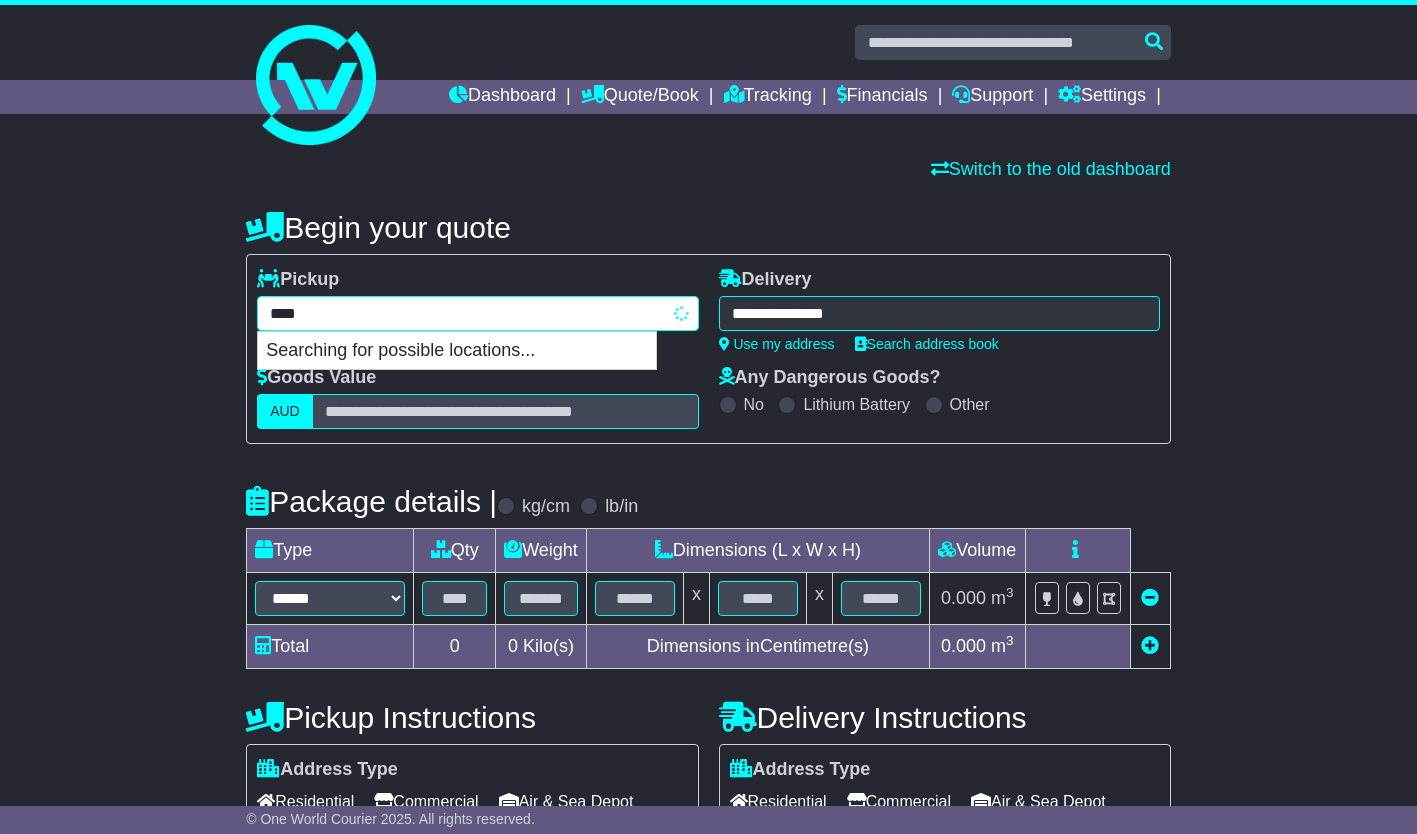 type on "*****" 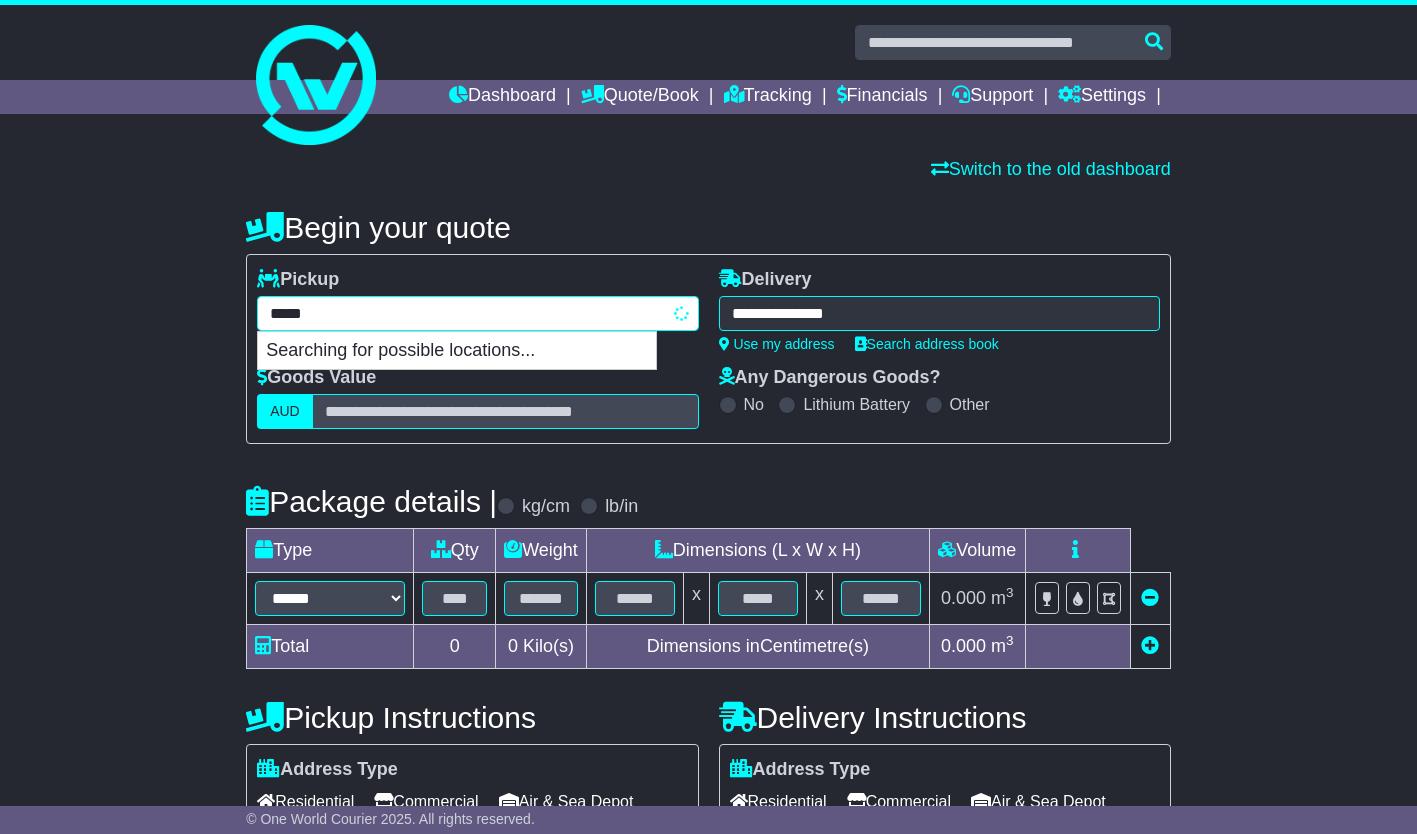 type on "******" 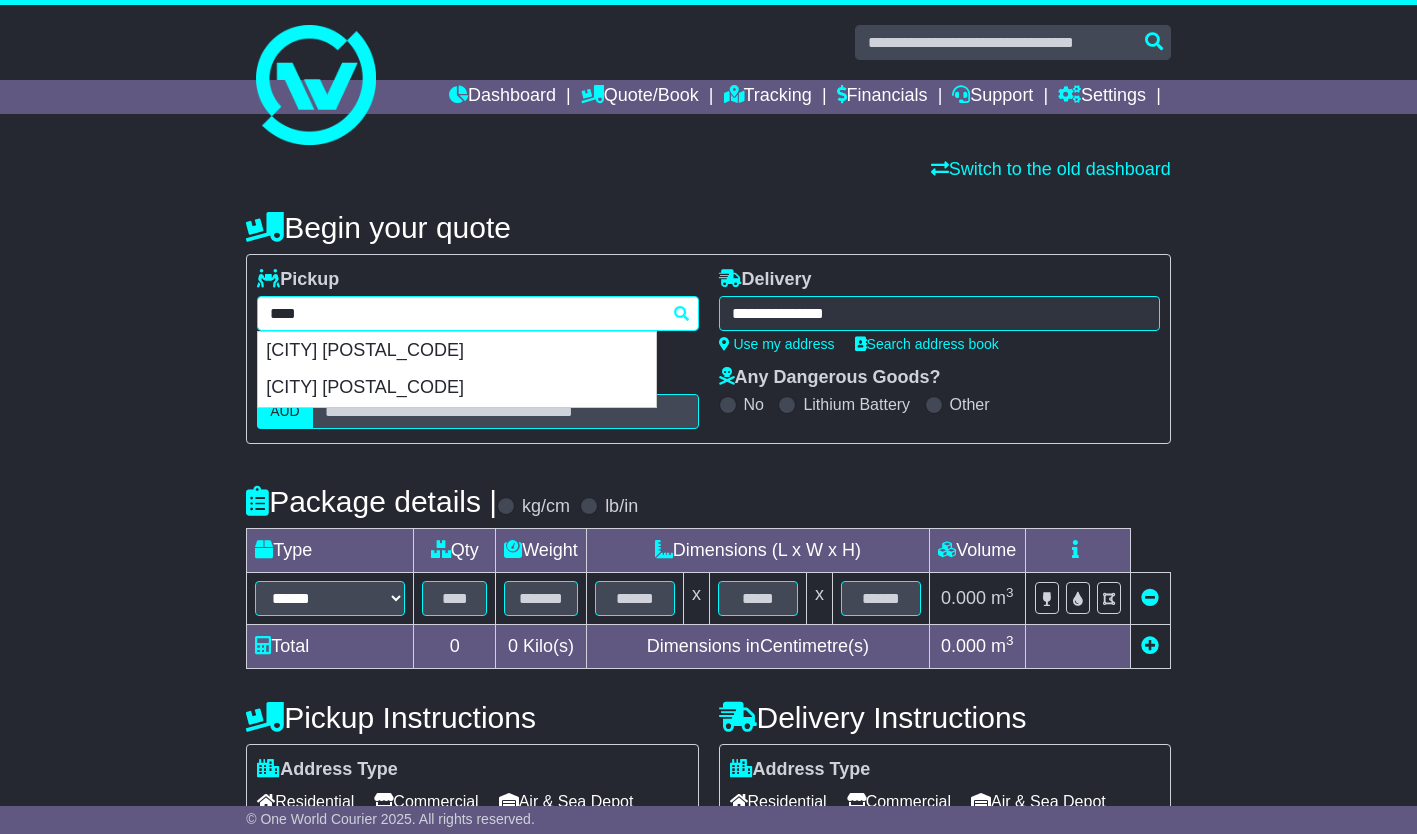 type on "******" 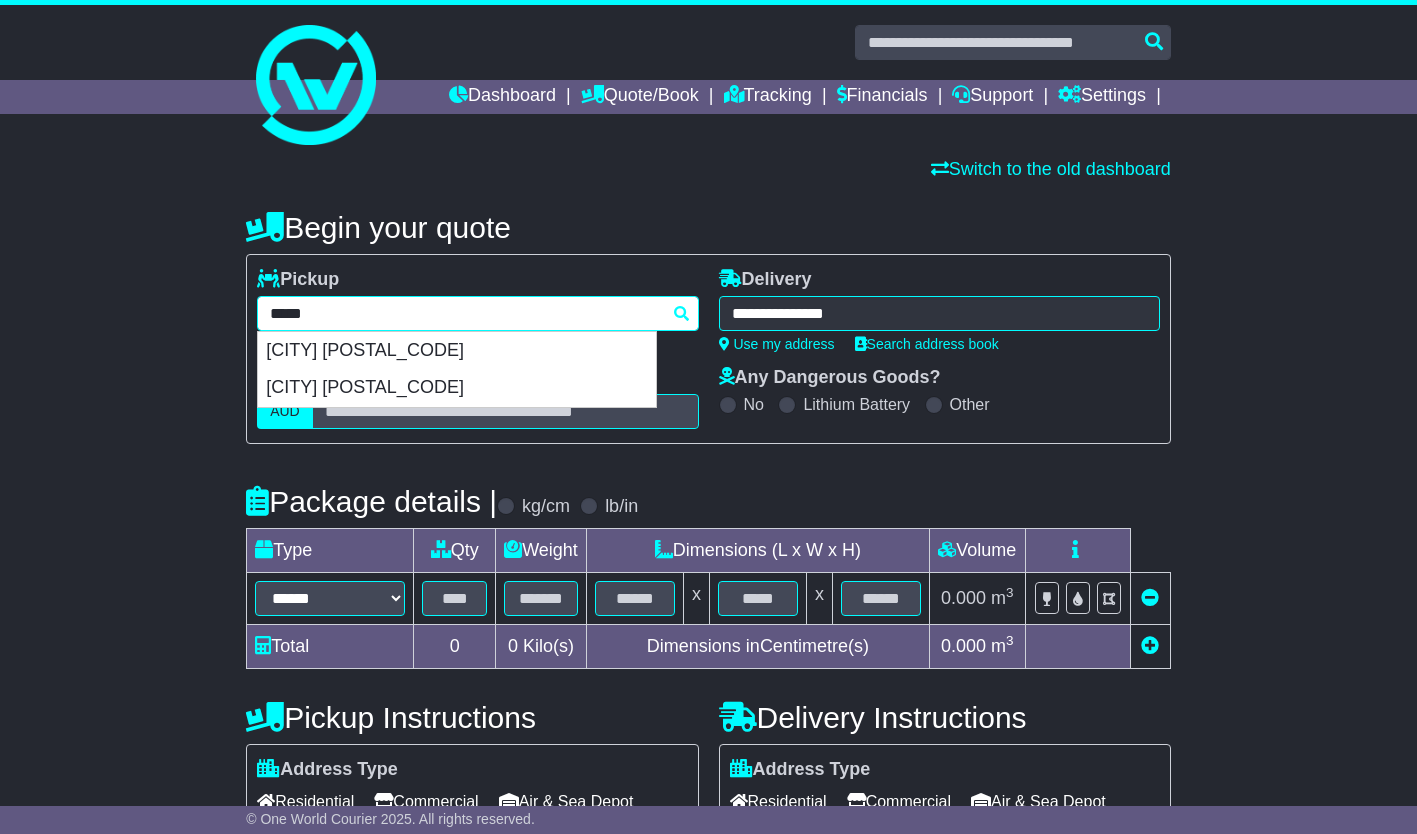 type 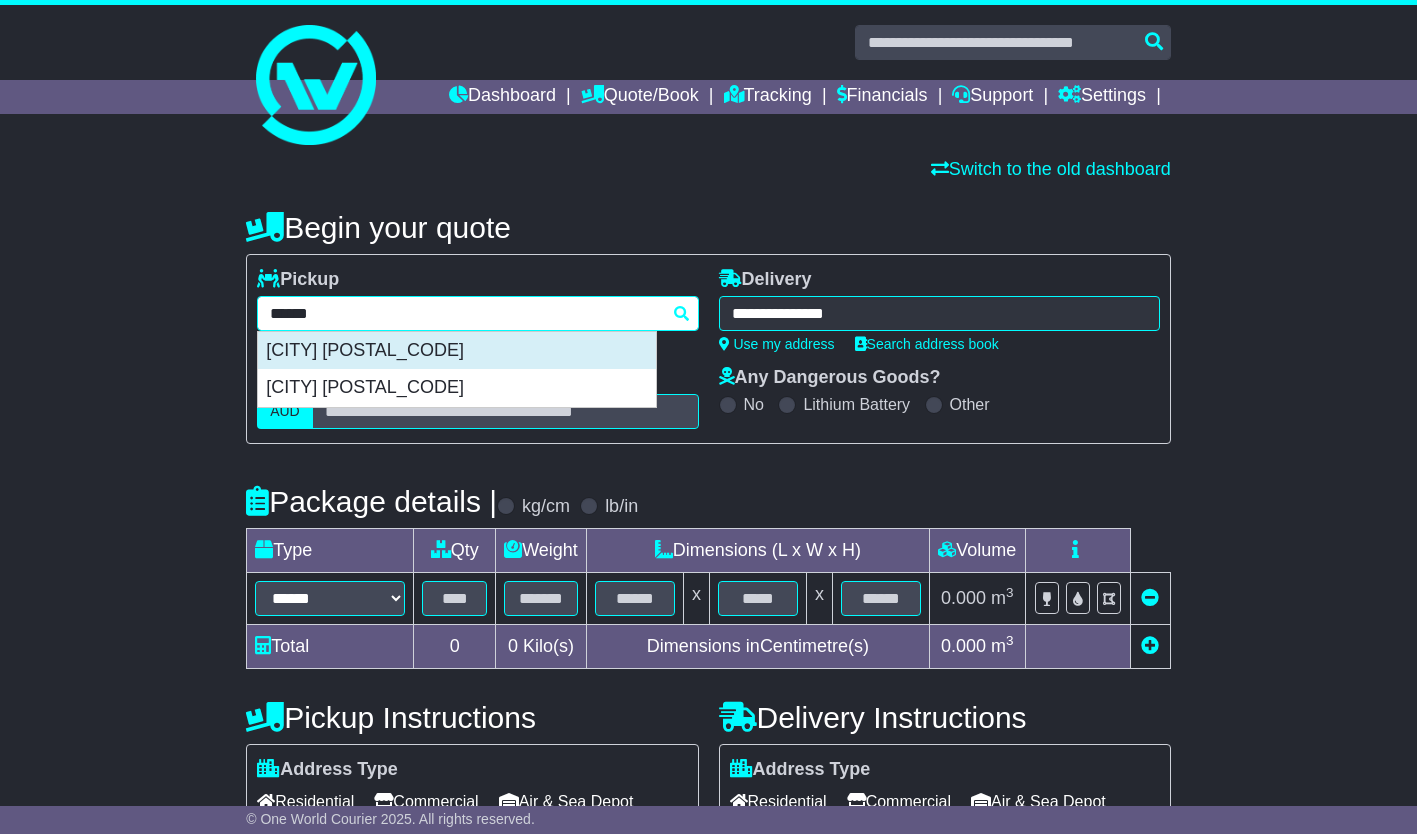click on "YATALA 4207" at bounding box center (457, 351) 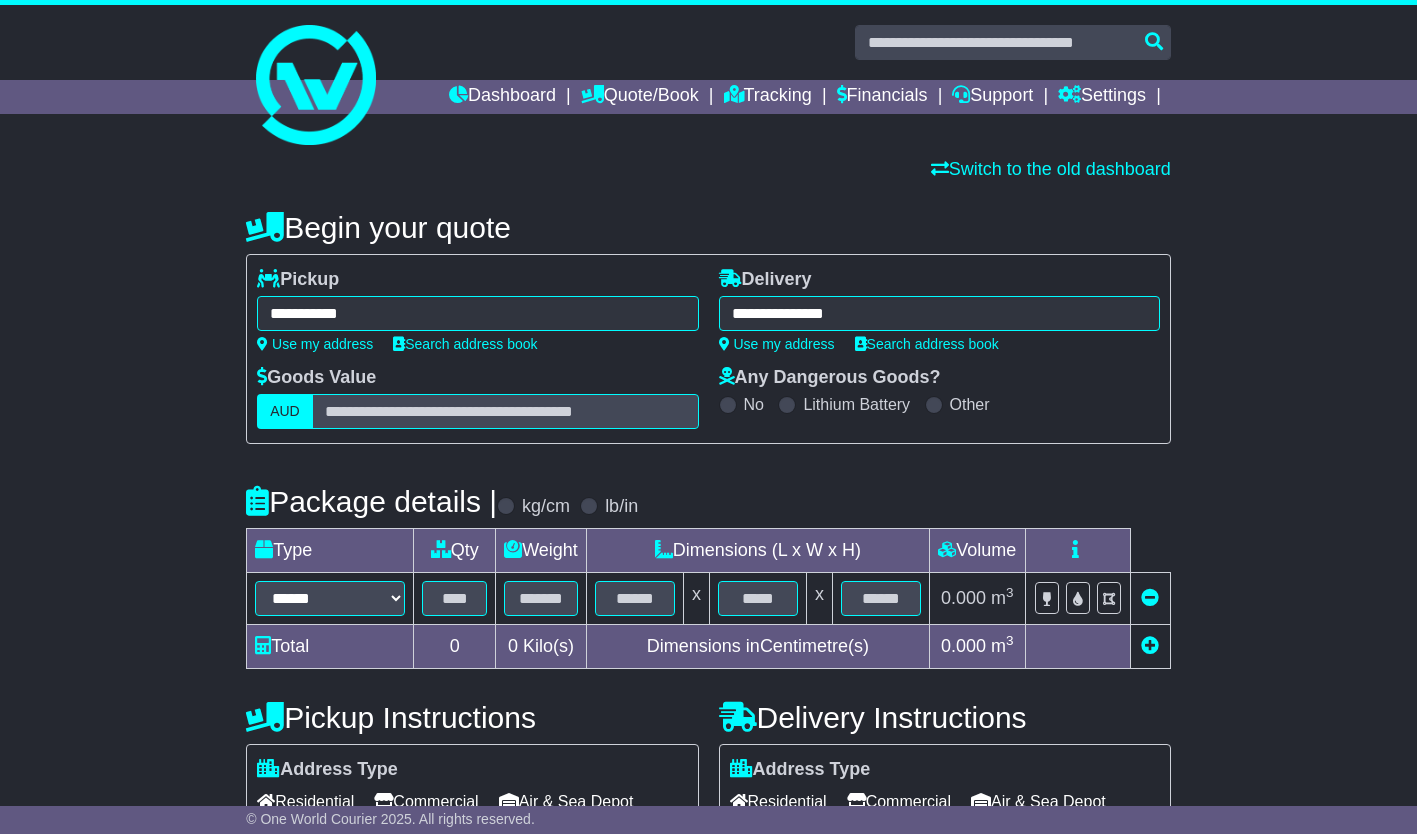 type on "**********" 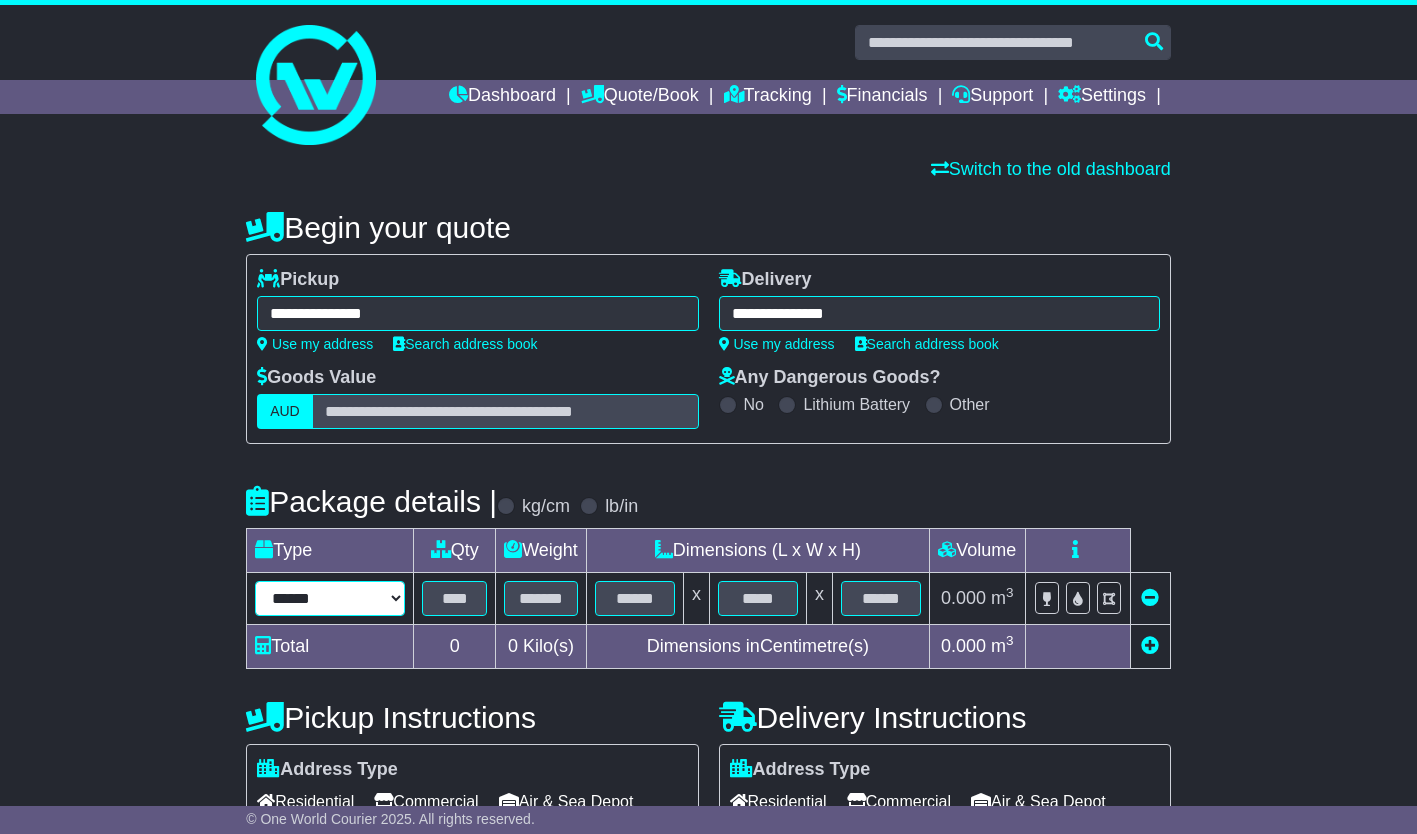 click on "**********" at bounding box center (330, 598) 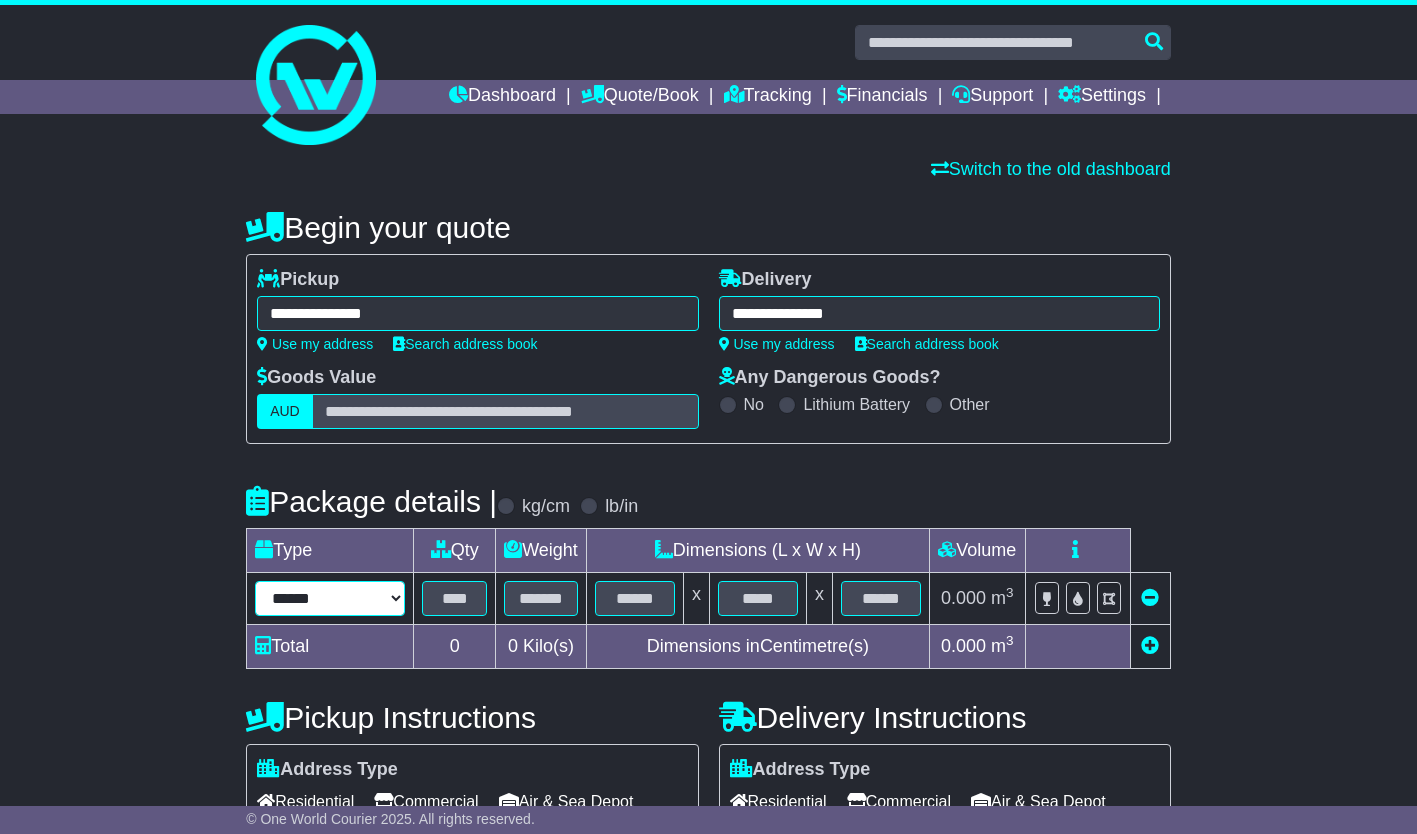 select on "****" 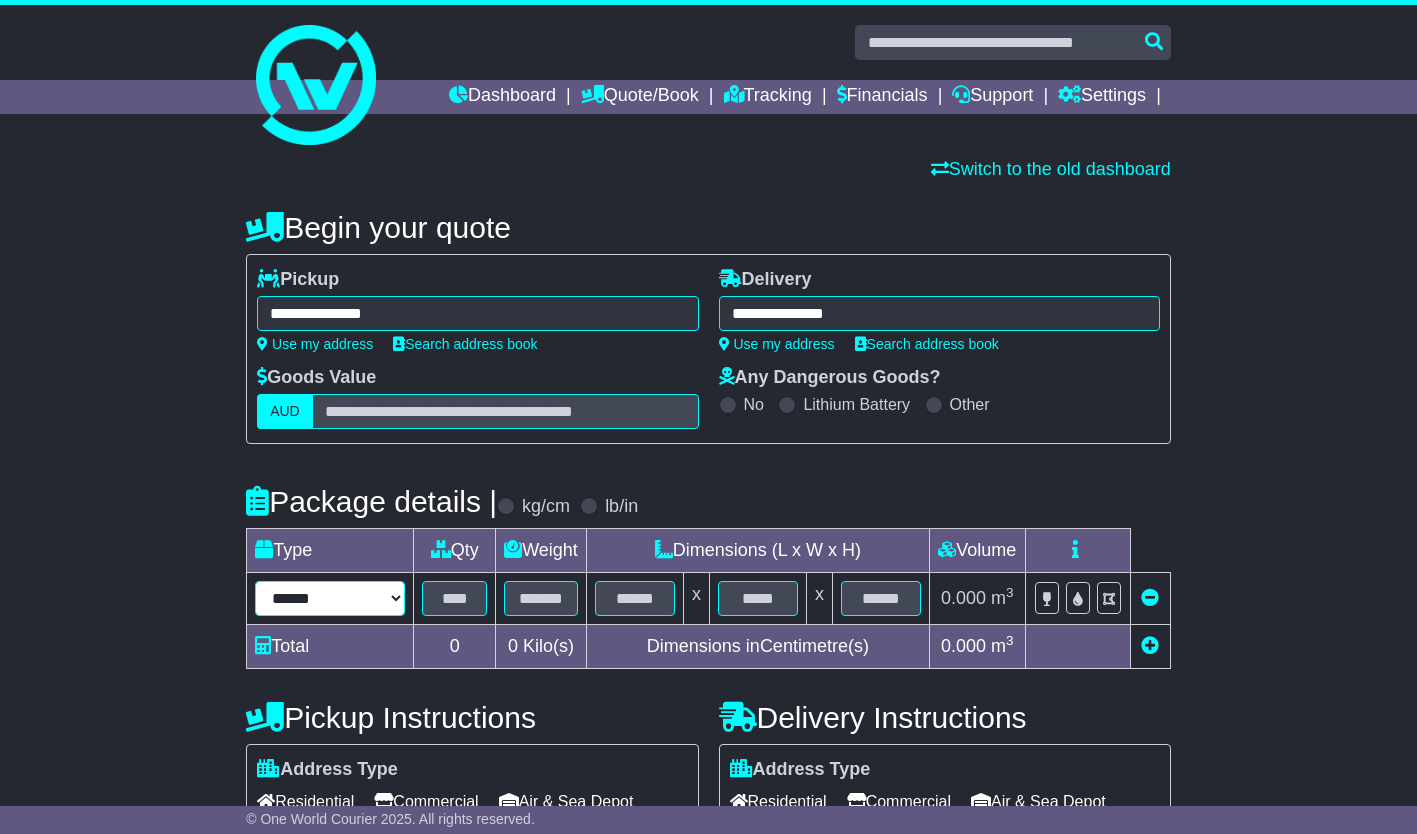 click on "**********" at bounding box center (330, 598) 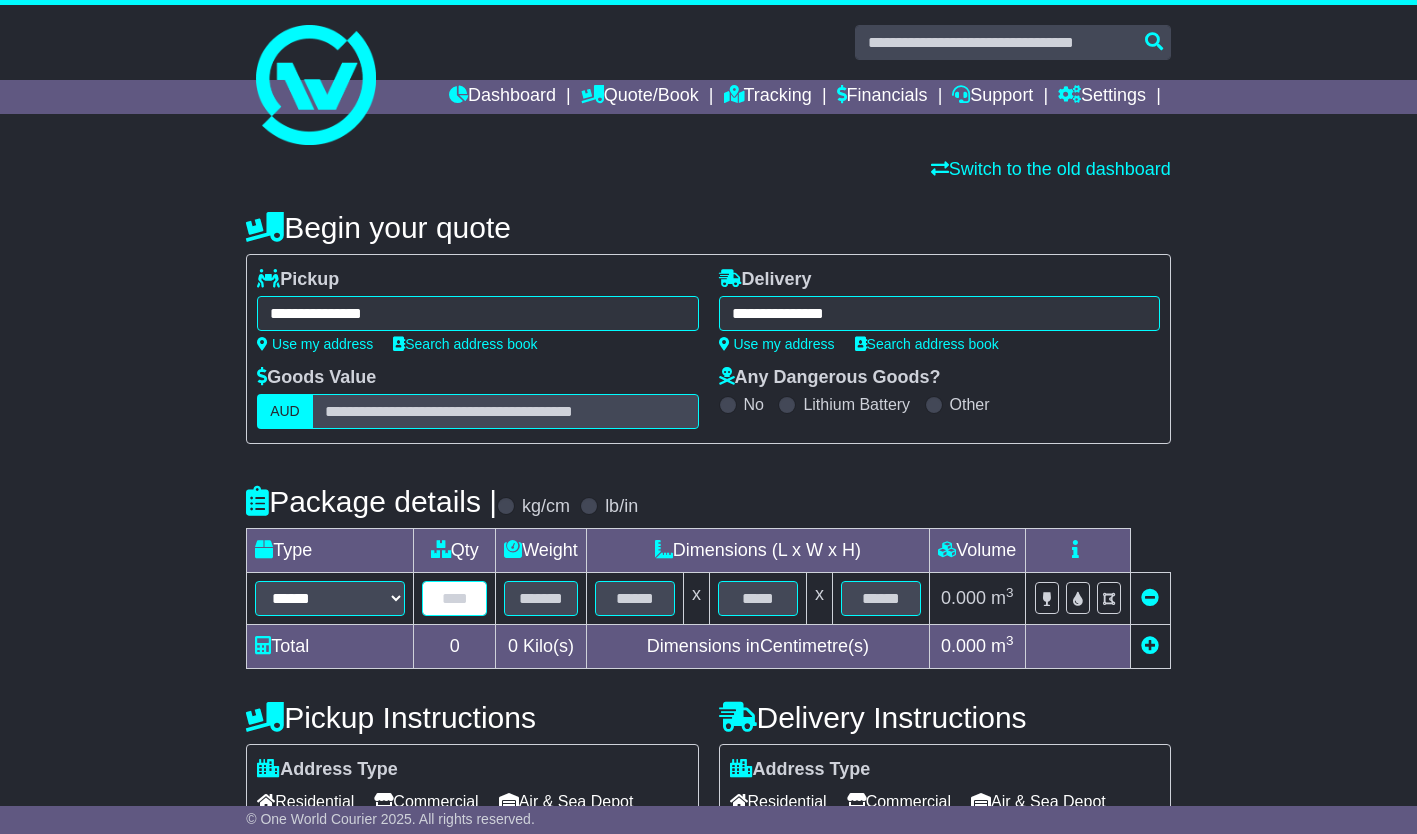 drag, startPoint x: 455, startPoint y: 597, endPoint x: 511, endPoint y: 608, distance: 57.070133 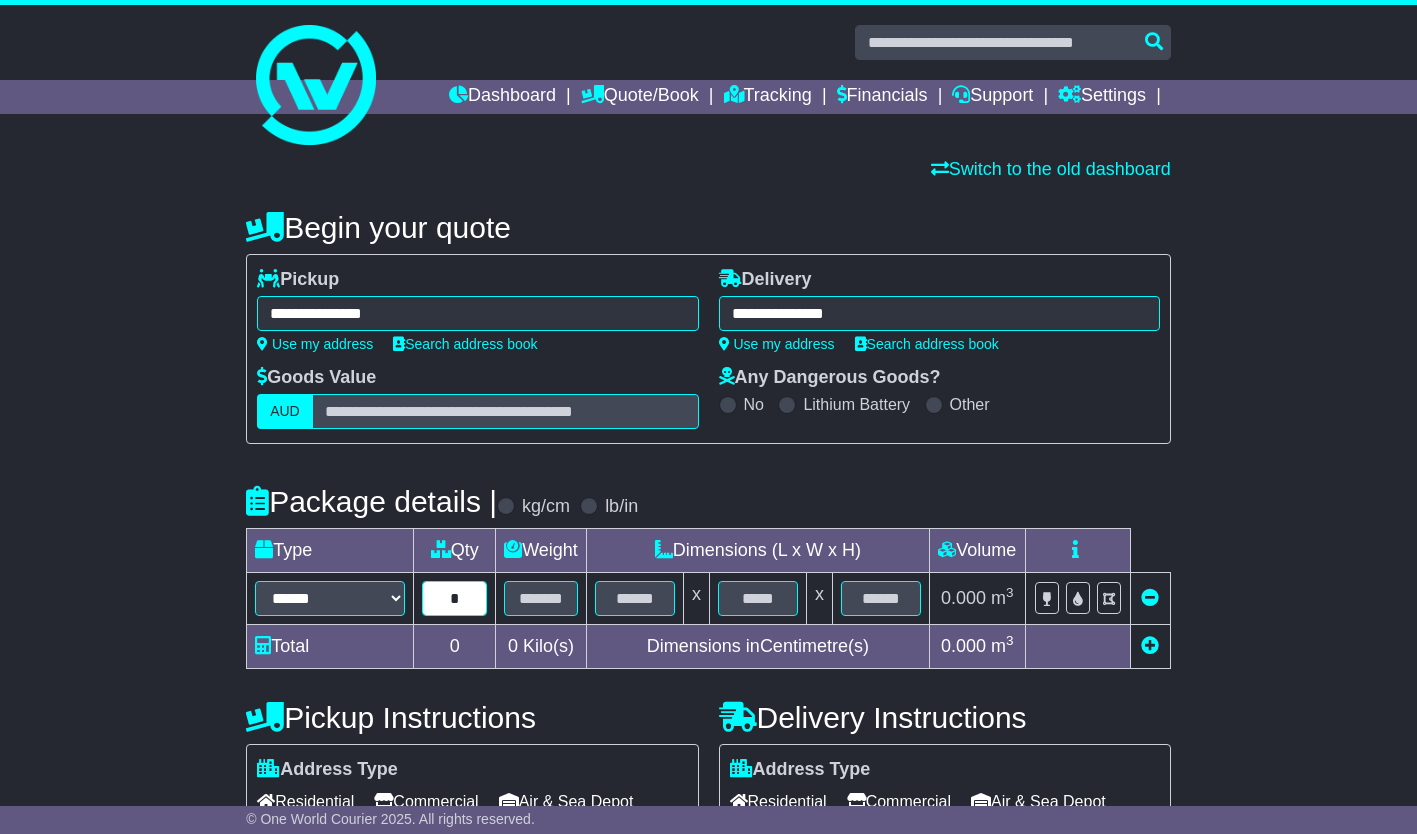type on "*" 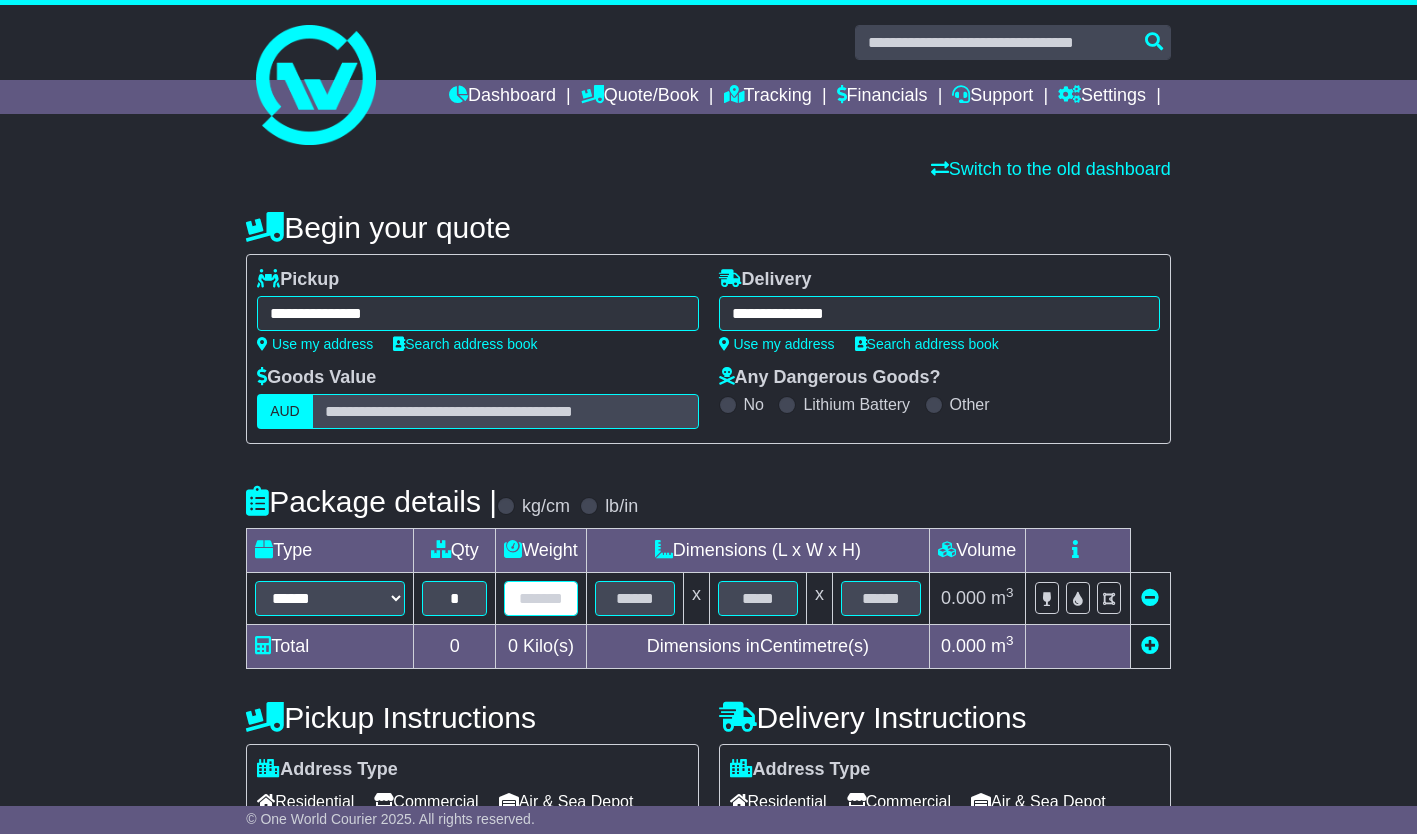 click at bounding box center (541, 598) 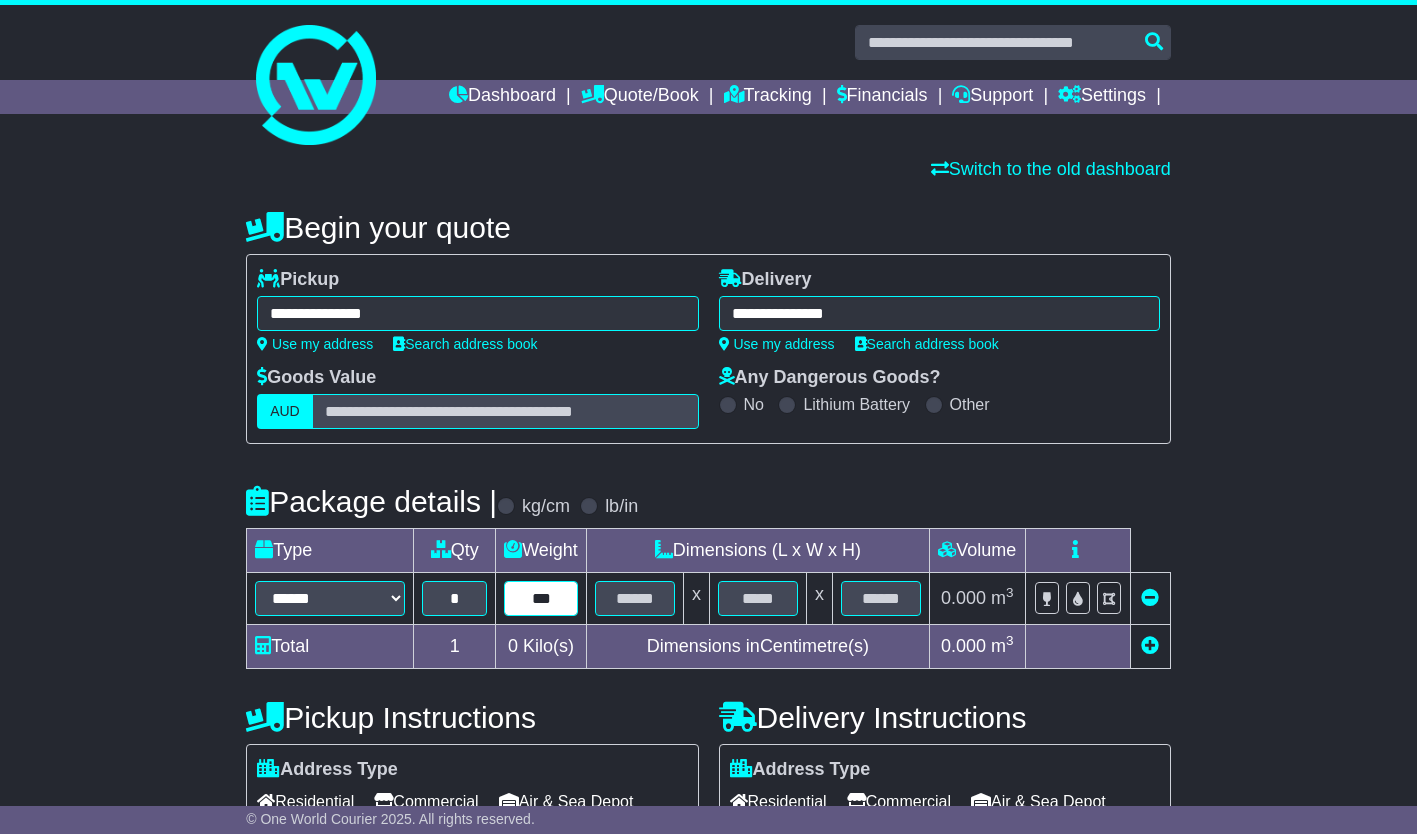 type on "***" 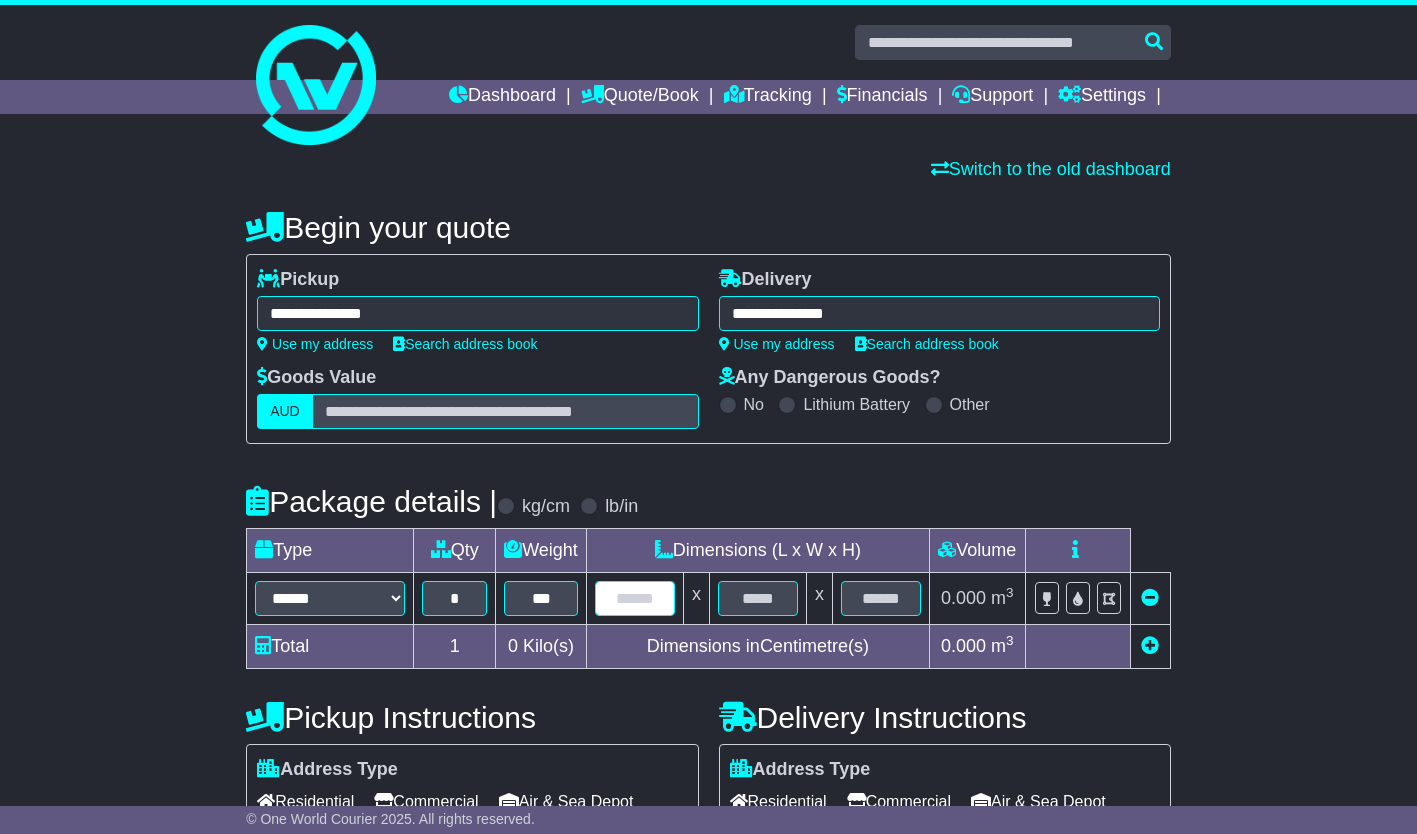 click at bounding box center (635, 598) 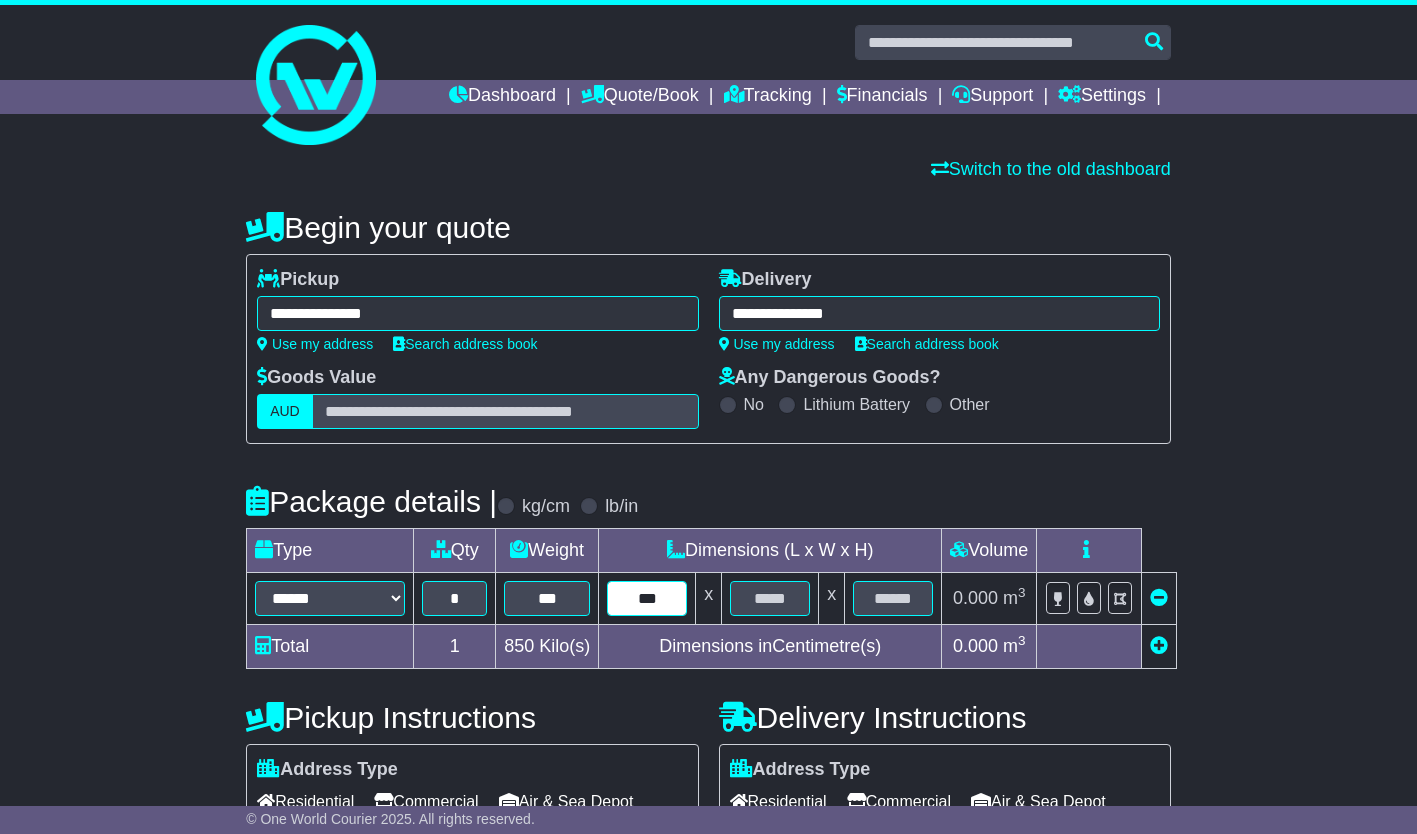 type on "***" 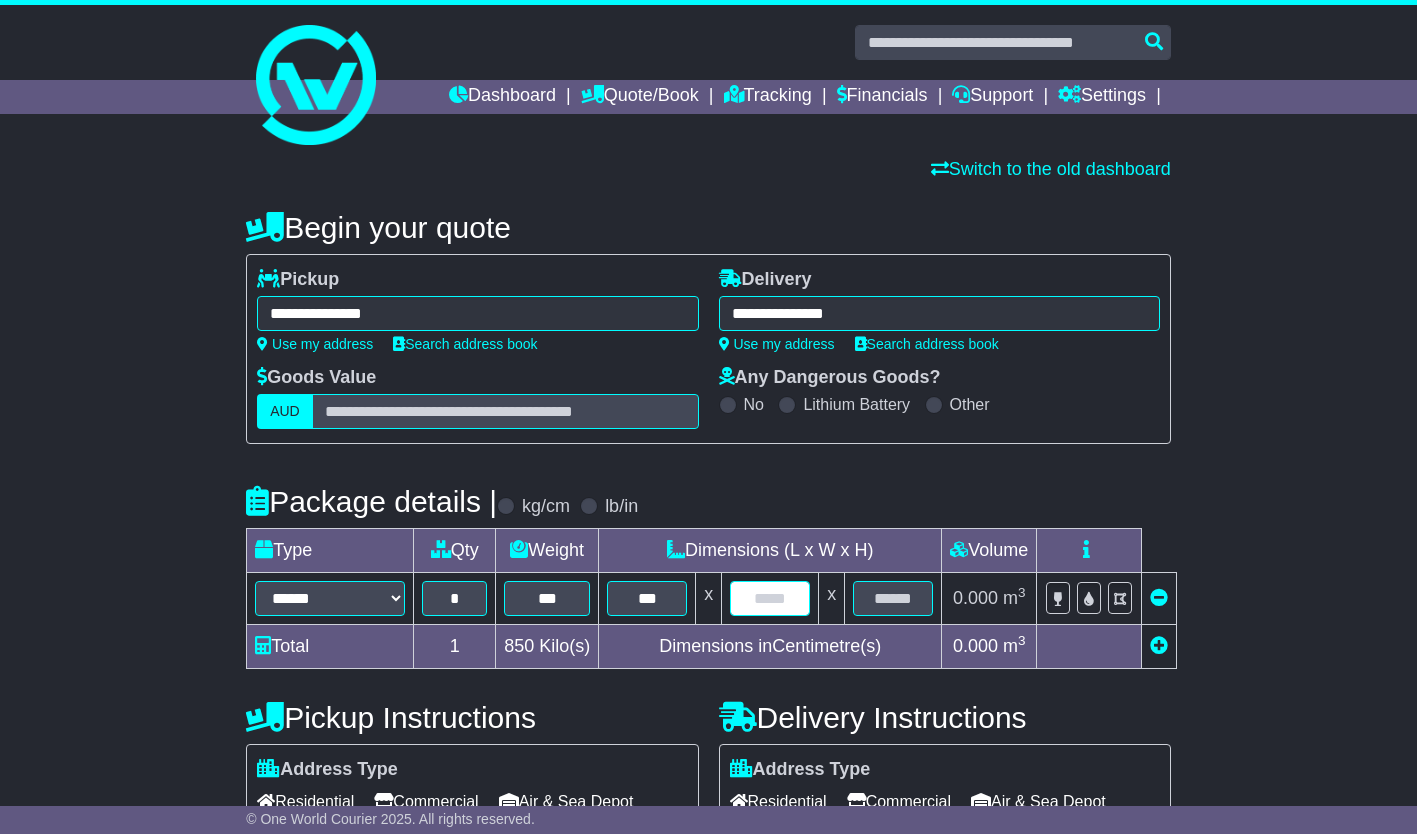 click at bounding box center (770, 598) 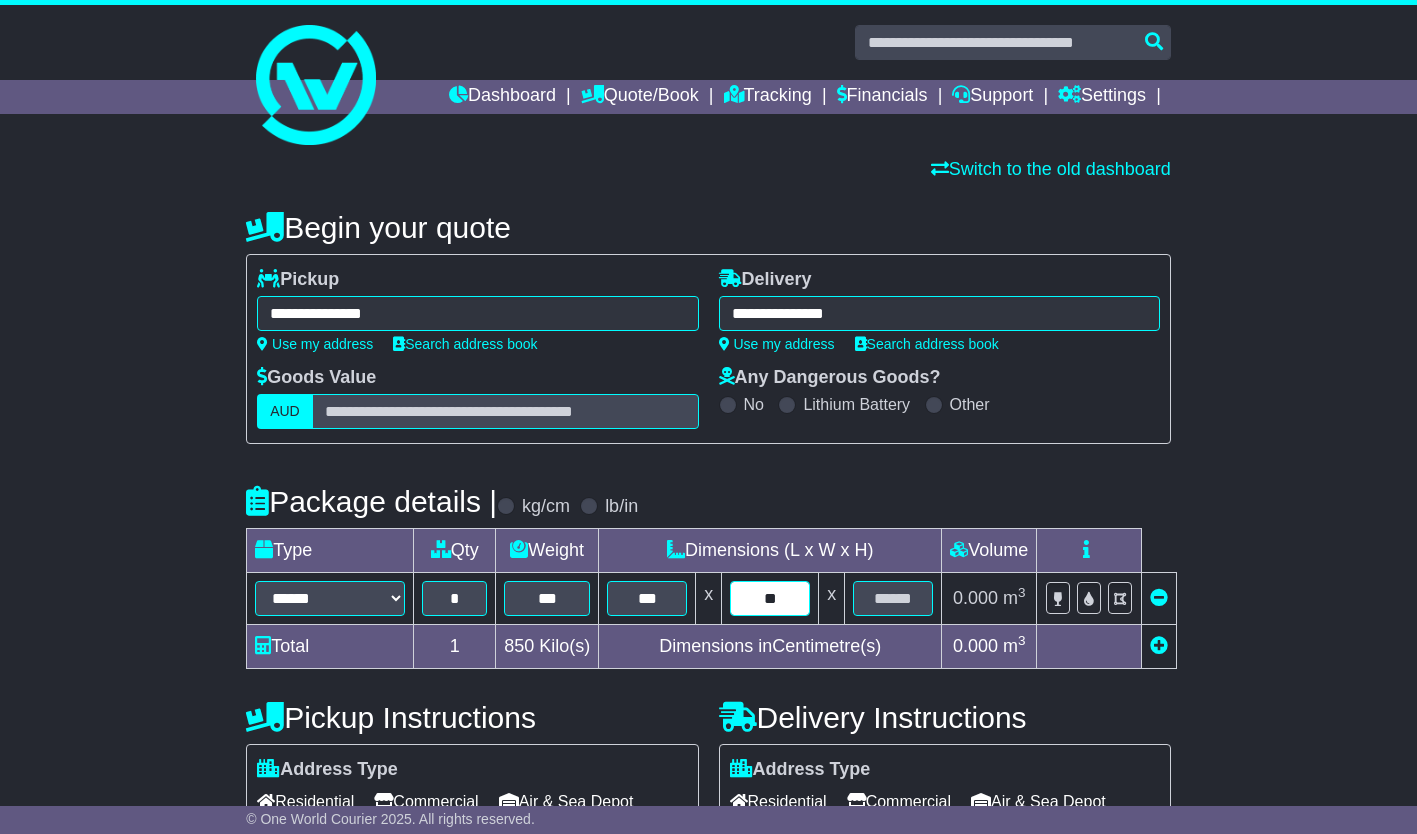 type on "**" 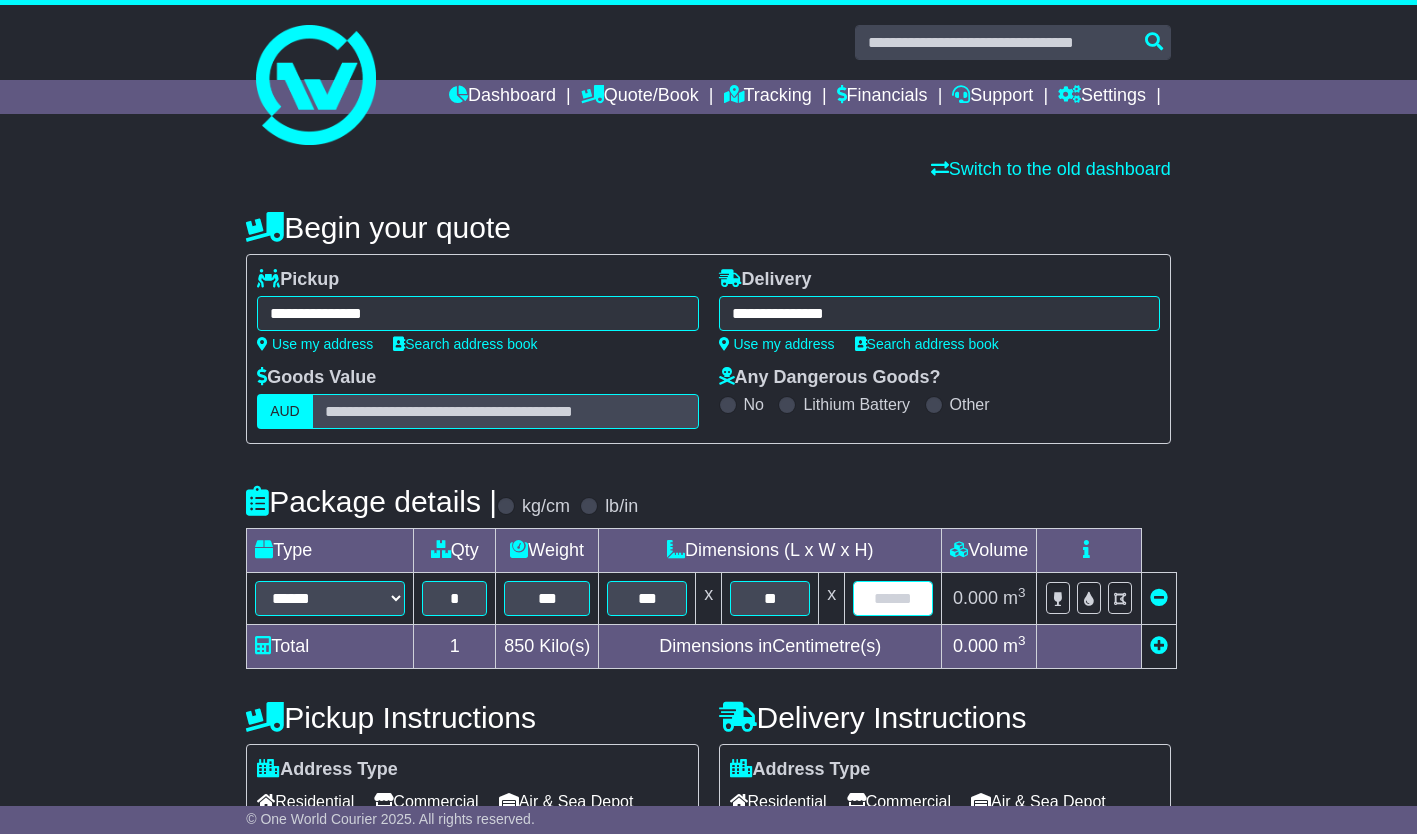 drag, startPoint x: 876, startPoint y: 588, endPoint x: 848, endPoint y: 594, distance: 28.635643 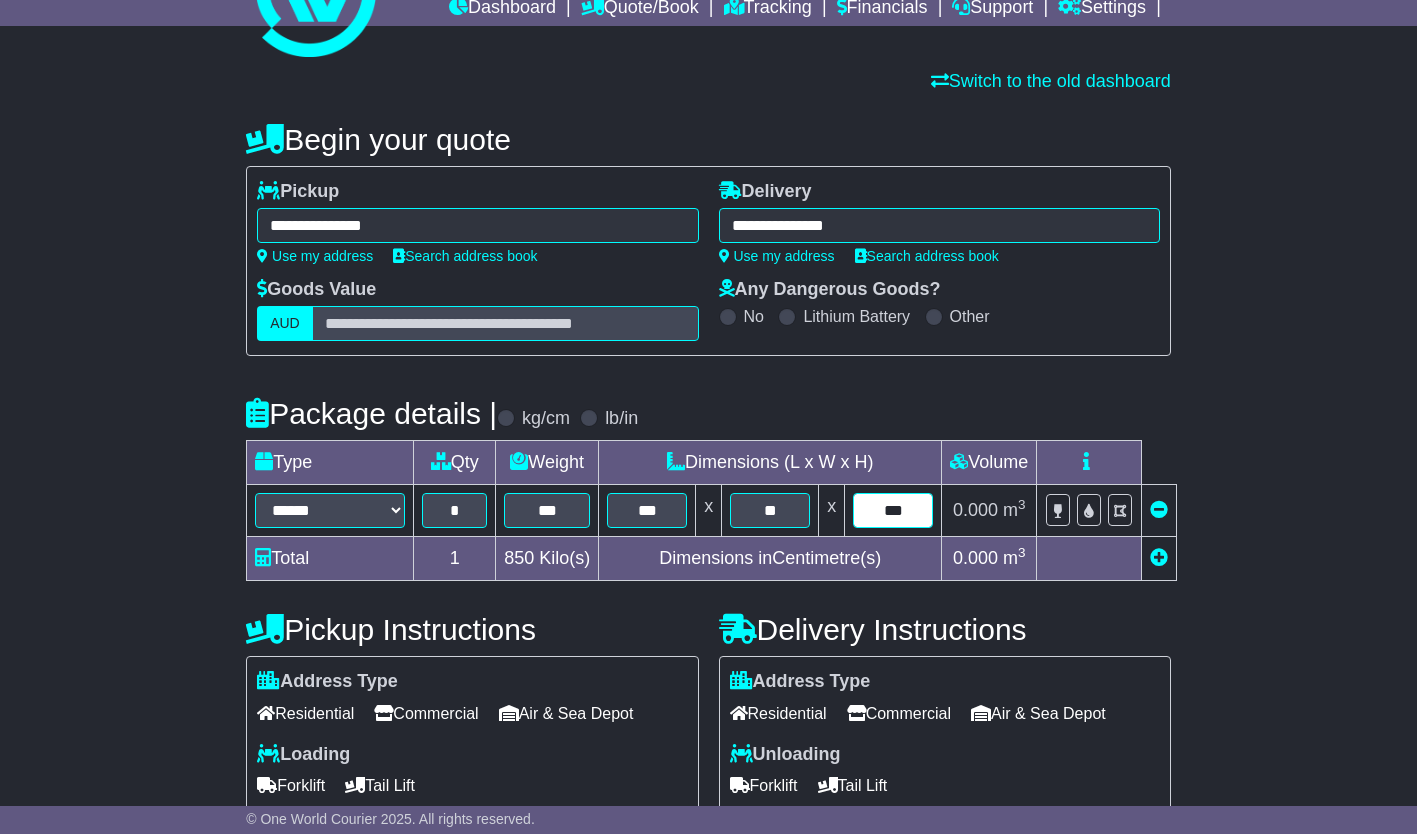 scroll, scrollTop: 100, scrollLeft: 0, axis: vertical 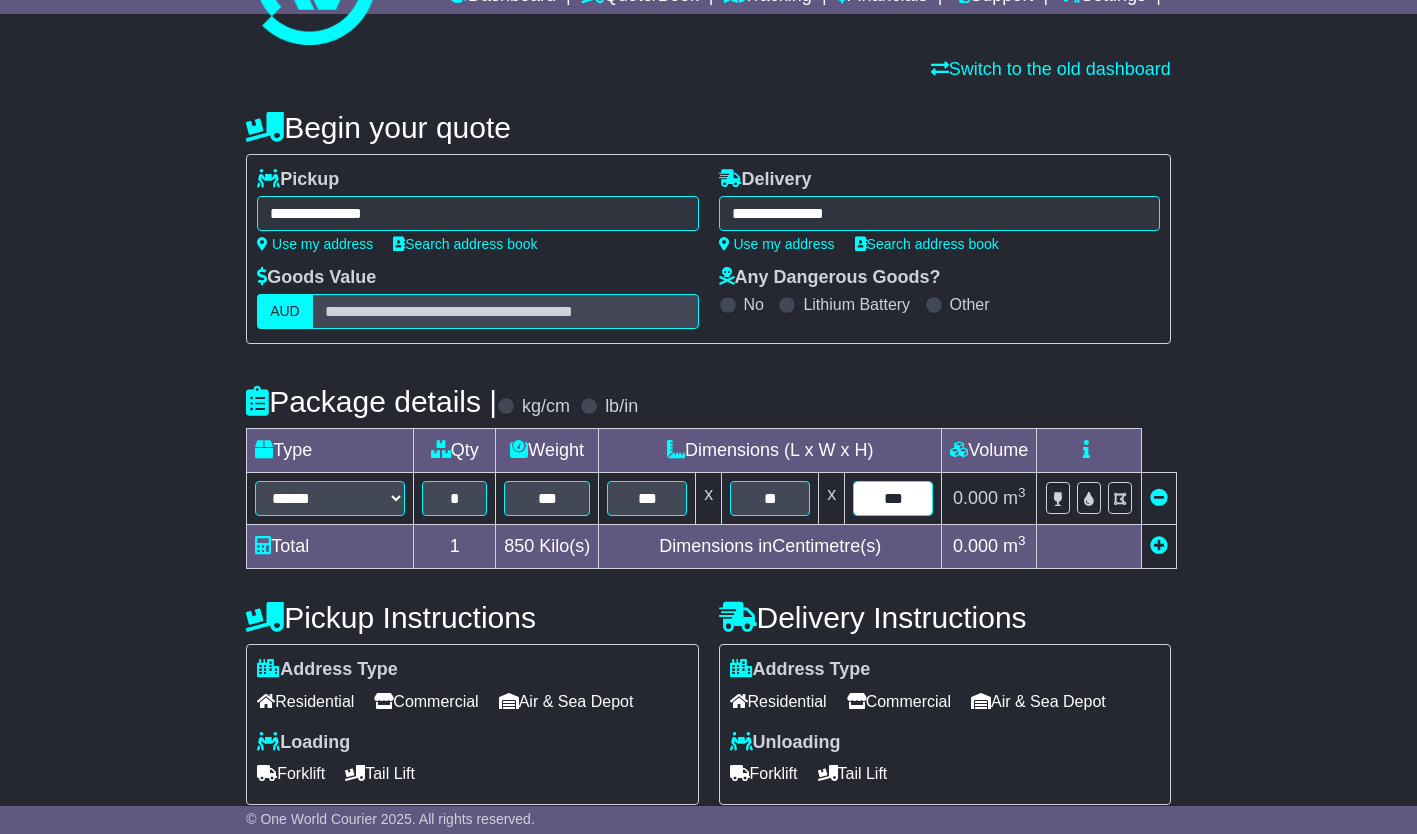 type on "***" 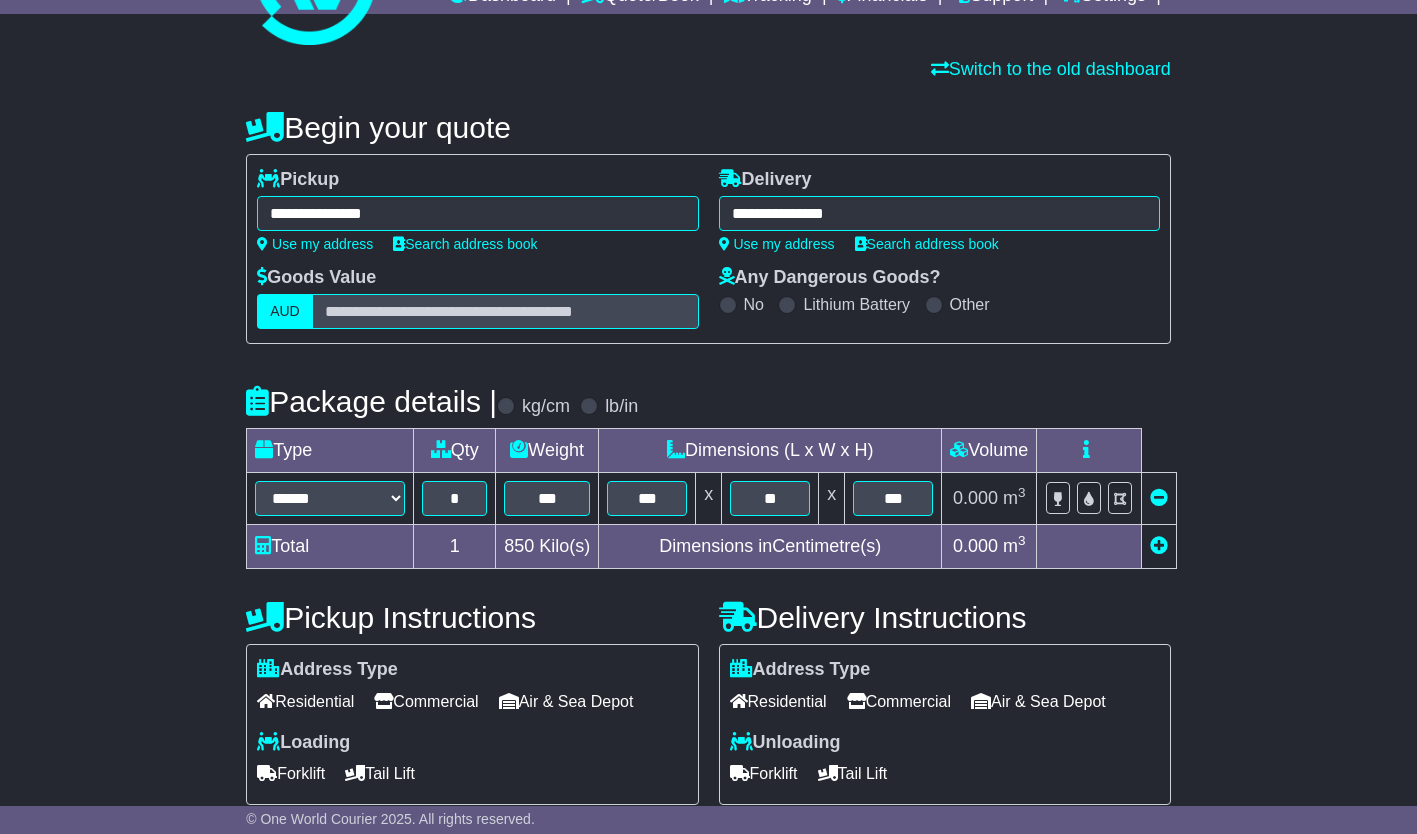 click on "Commercial" at bounding box center (426, 701) 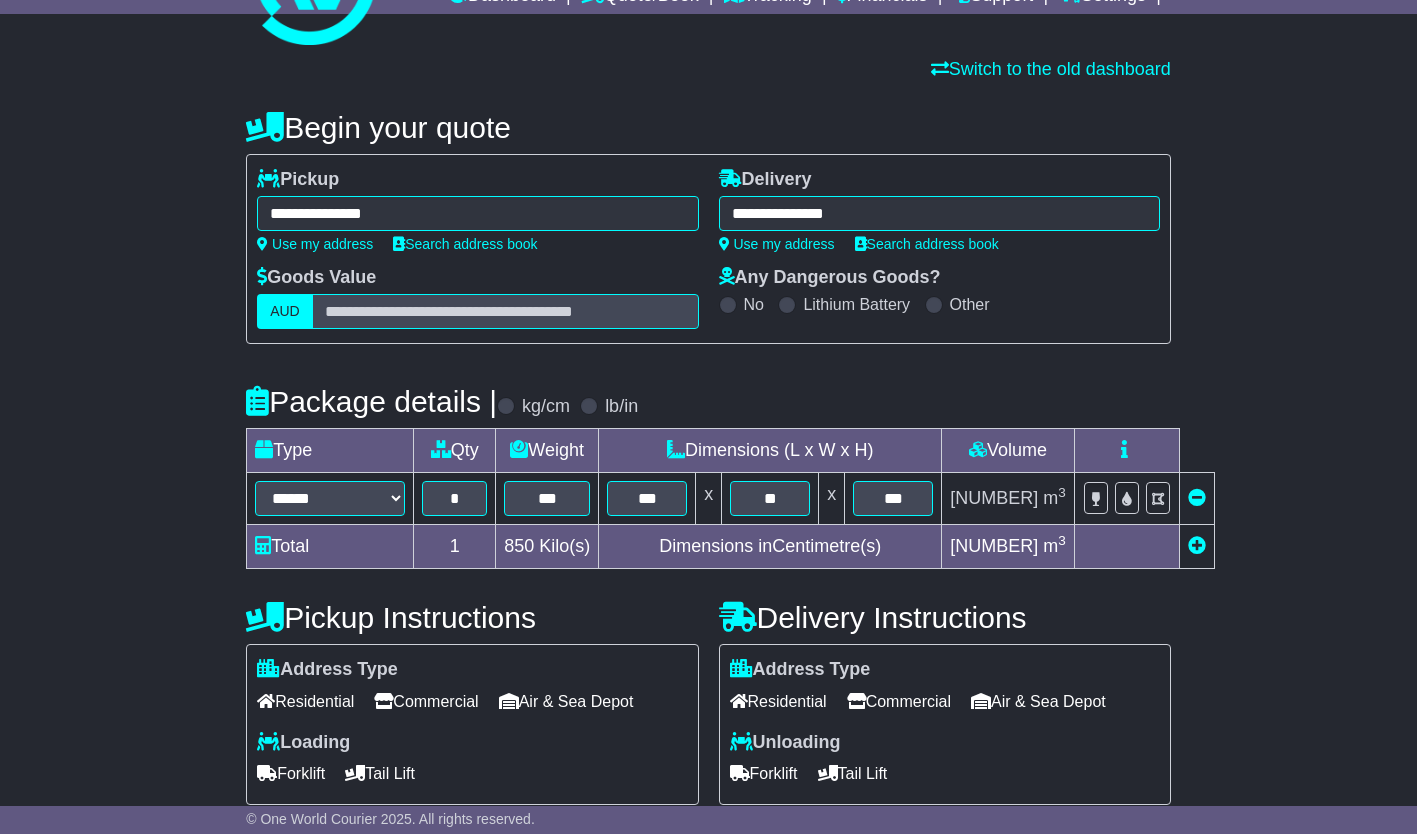 click on "Forklift" at bounding box center [291, 773] 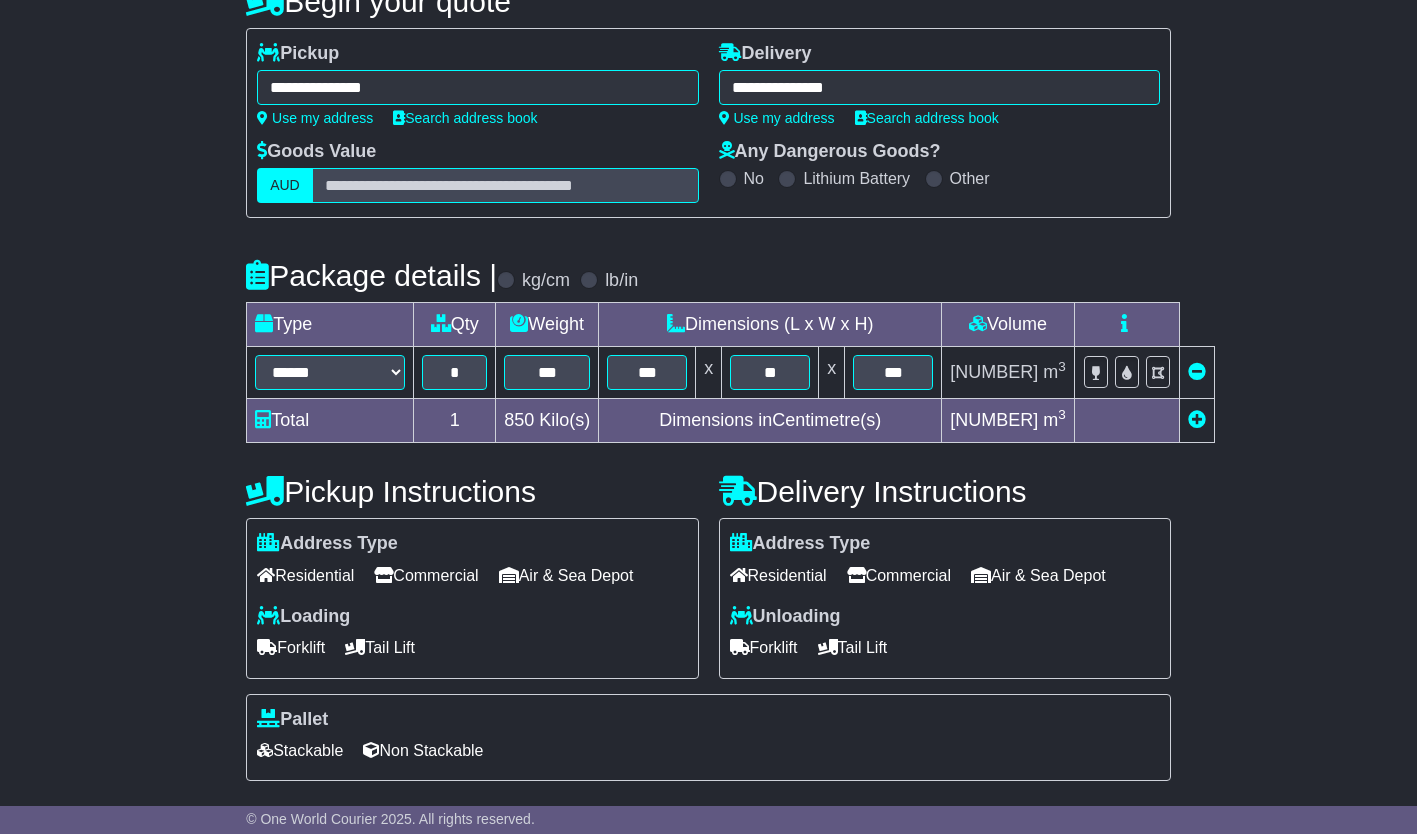 scroll, scrollTop: 400, scrollLeft: 0, axis: vertical 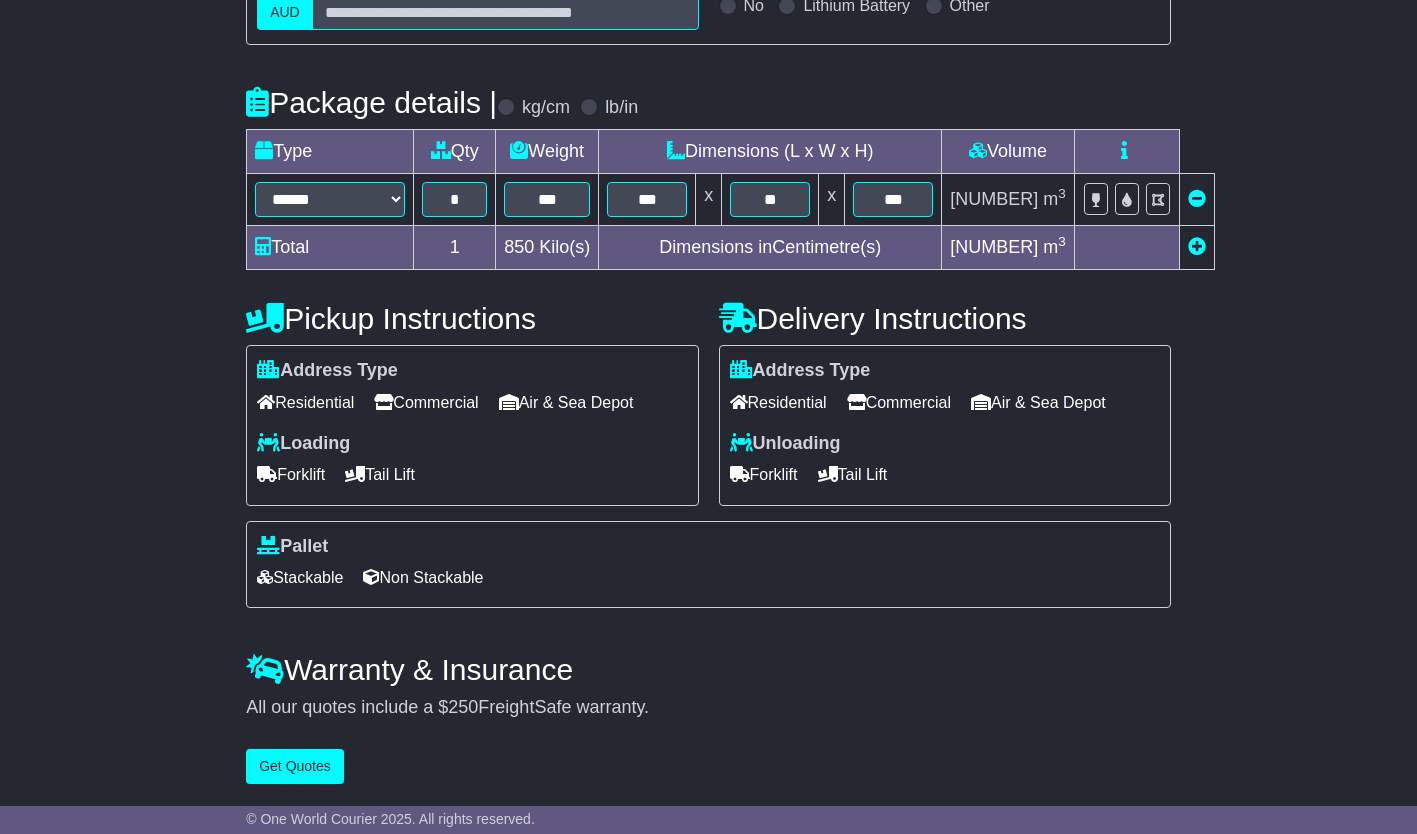 click on "Non Stackable" at bounding box center (423, 577) 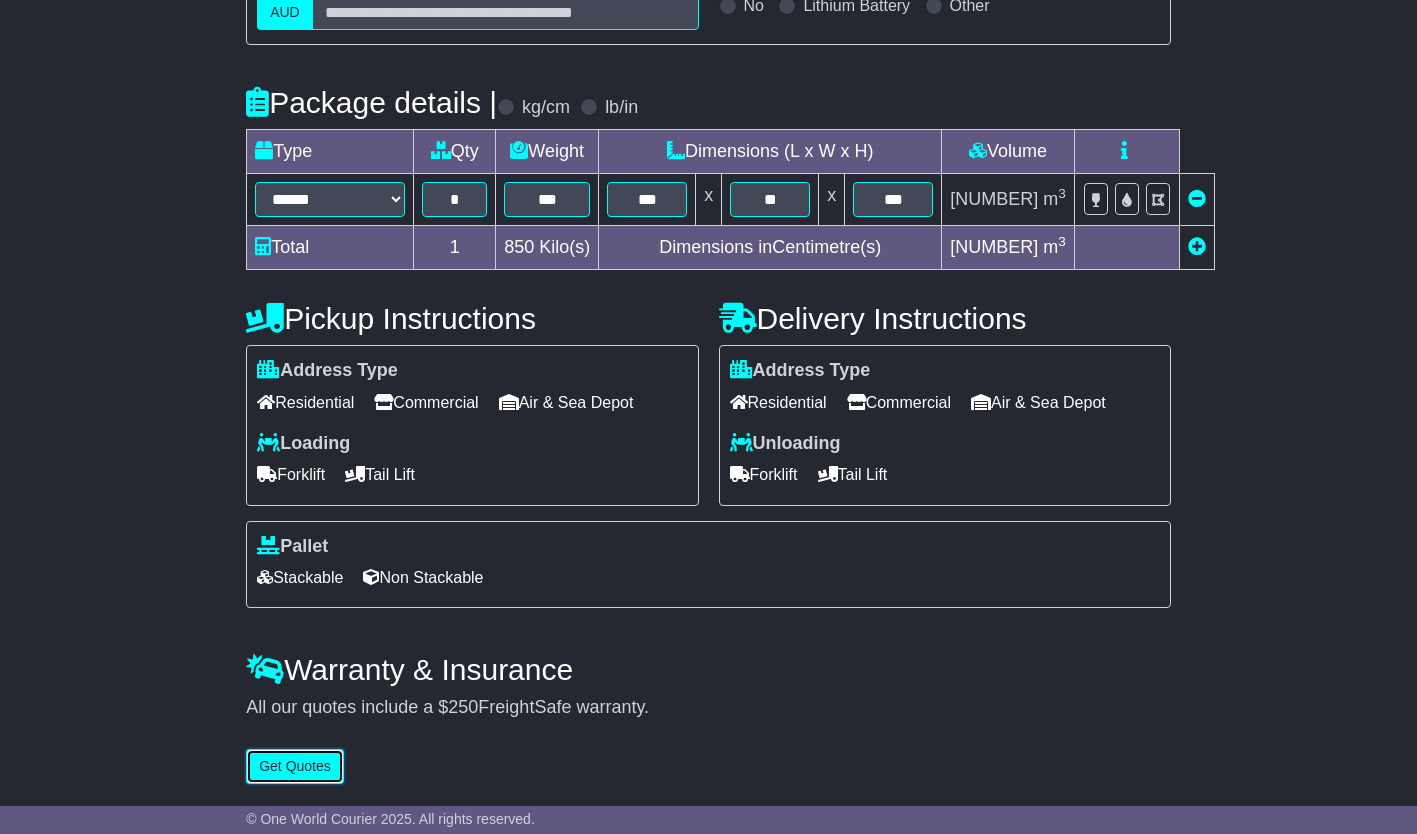 click on "Get Quotes" at bounding box center (295, 766) 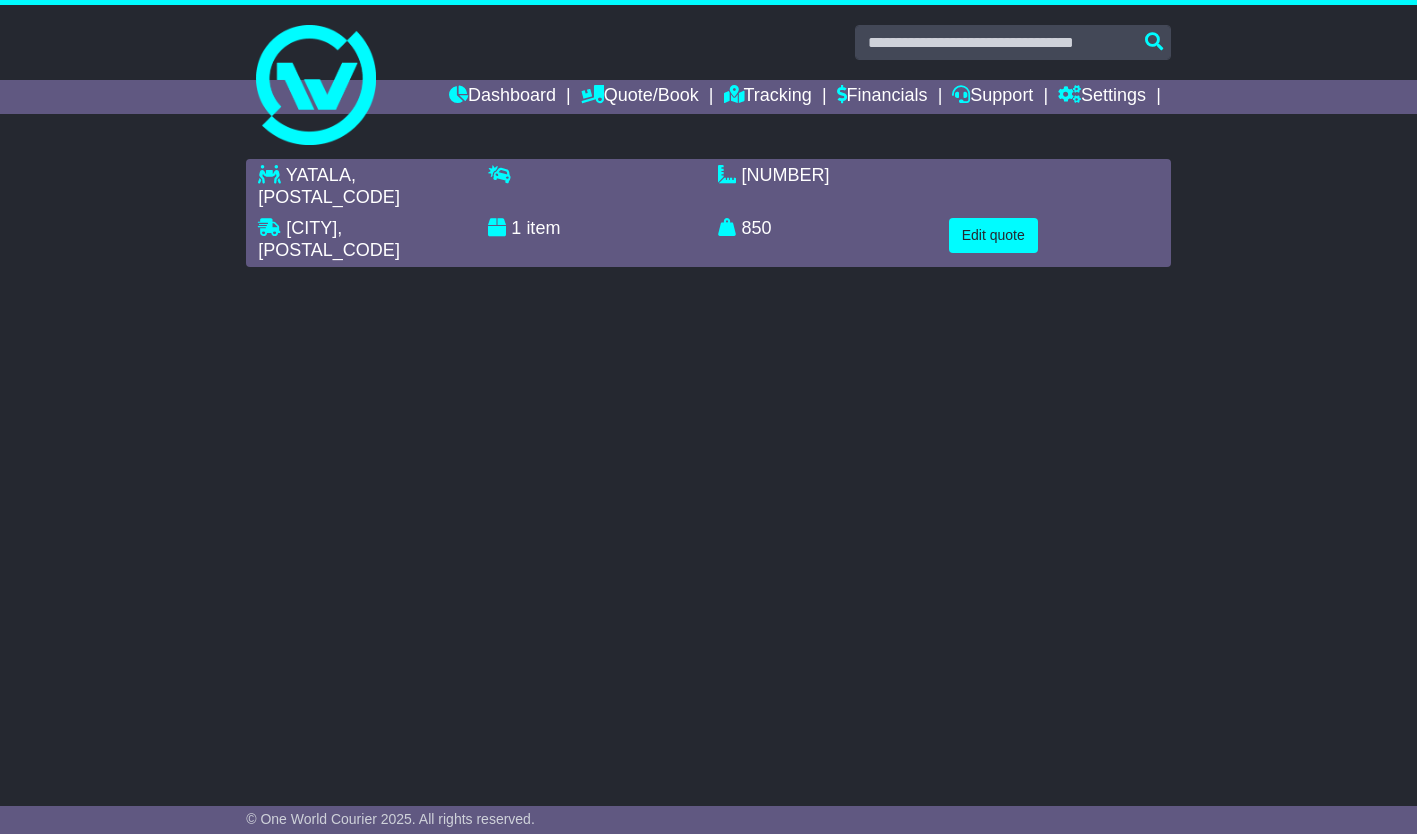 scroll, scrollTop: 0, scrollLeft: 0, axis: both 